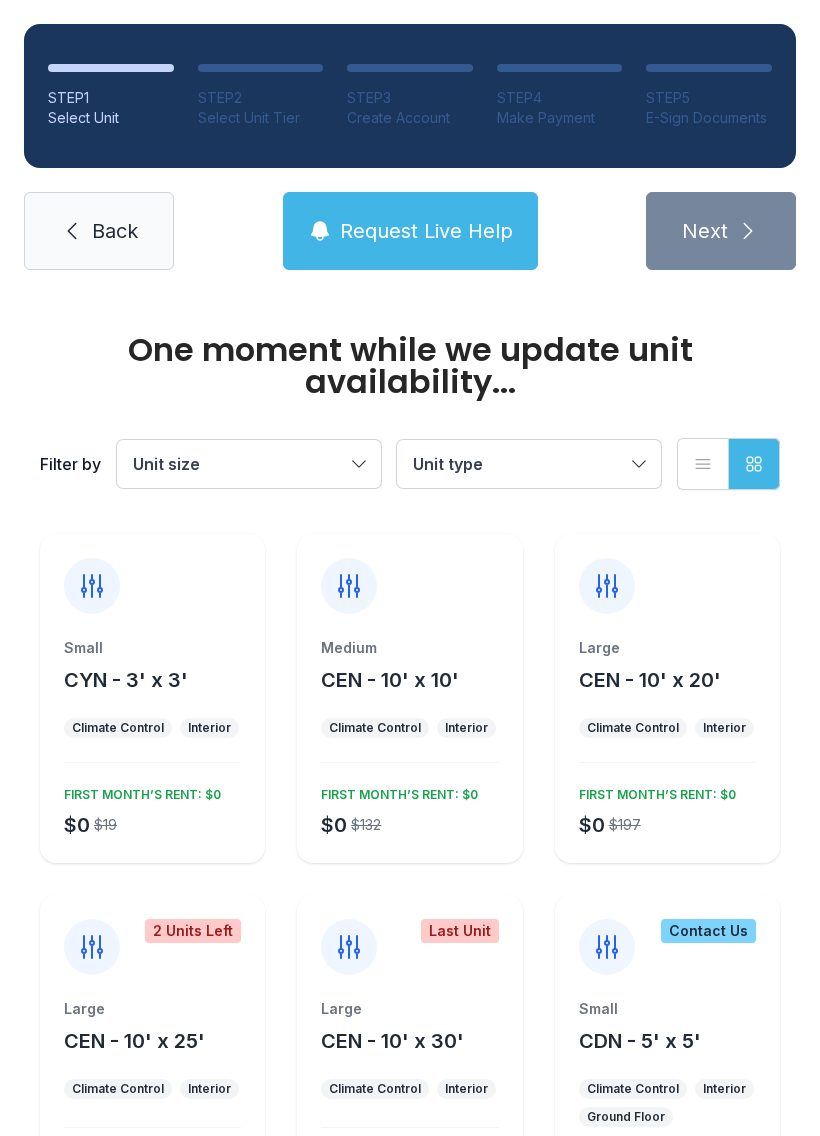 scroll, scrollTop: 0, scrollLeft: 0, axis: both 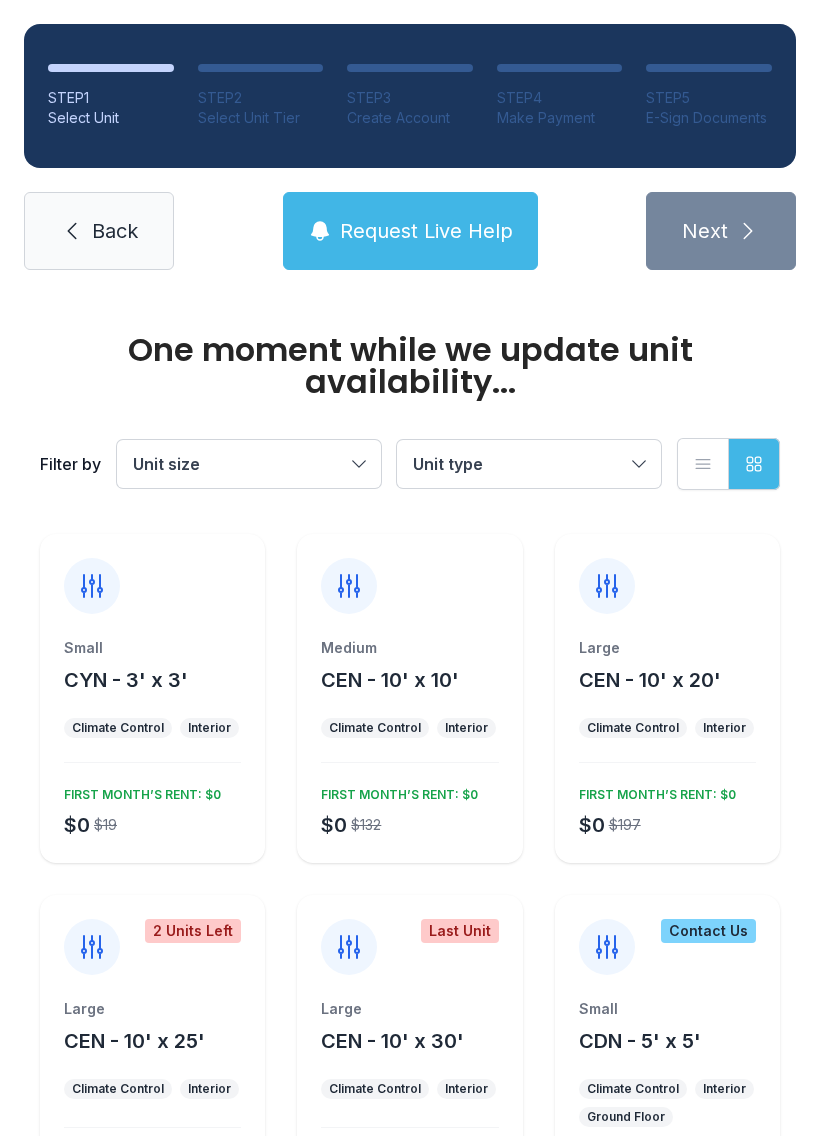 click on "Unit size" at bounding box center (249, 464) 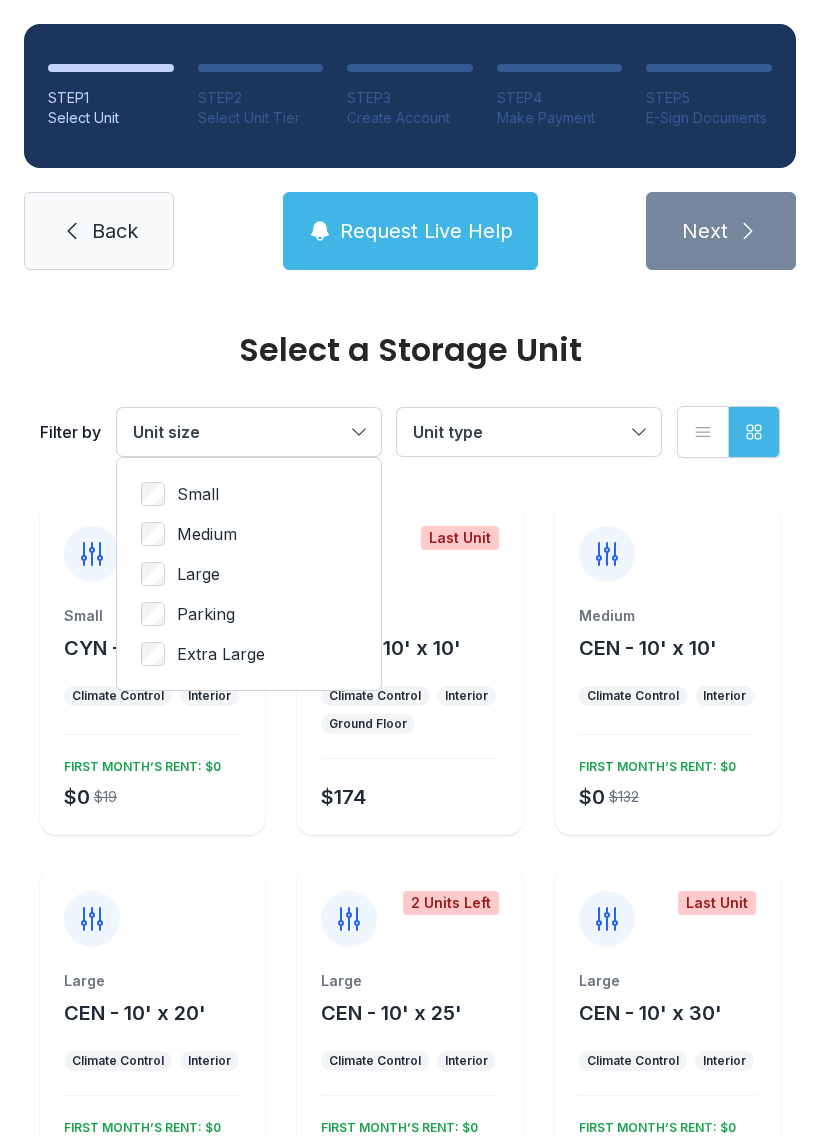 click on "Large" at bounding box center (249, 574) 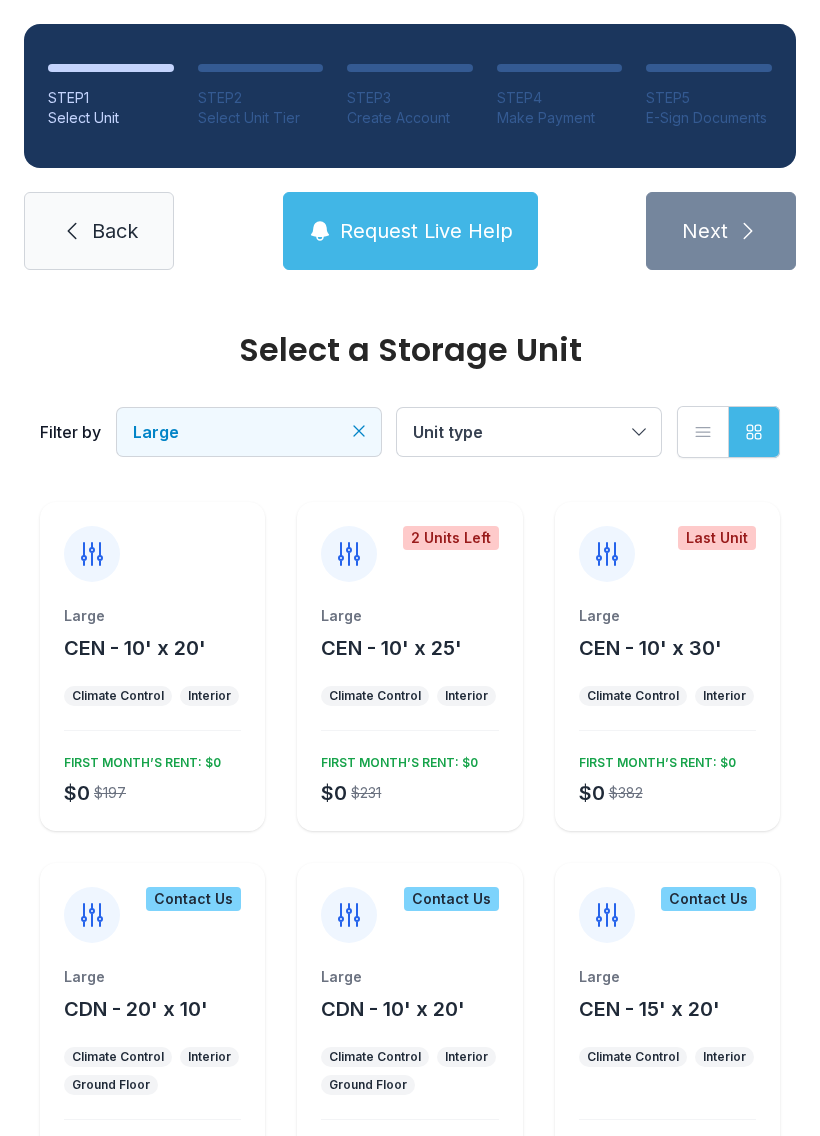scroll, scrollTop: 0, scrollLeft: 0, axis: both 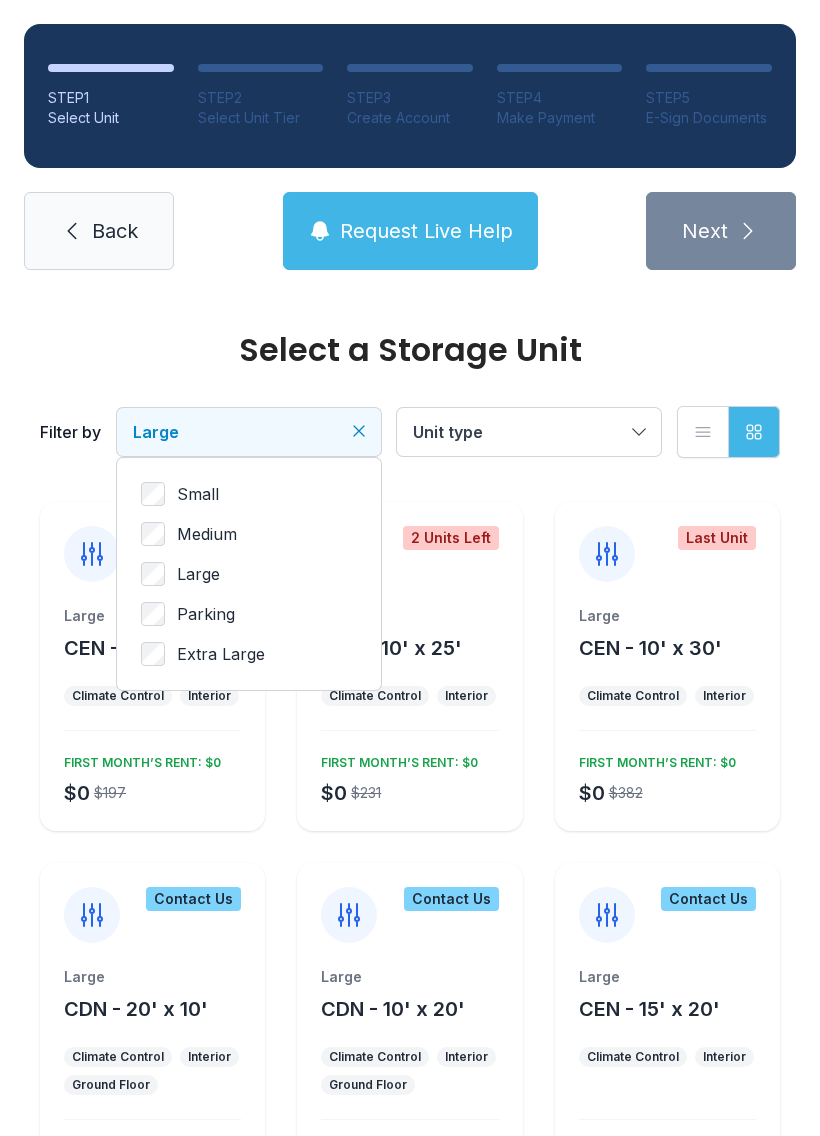 click on "Medium" at bounding box center (207, 534) 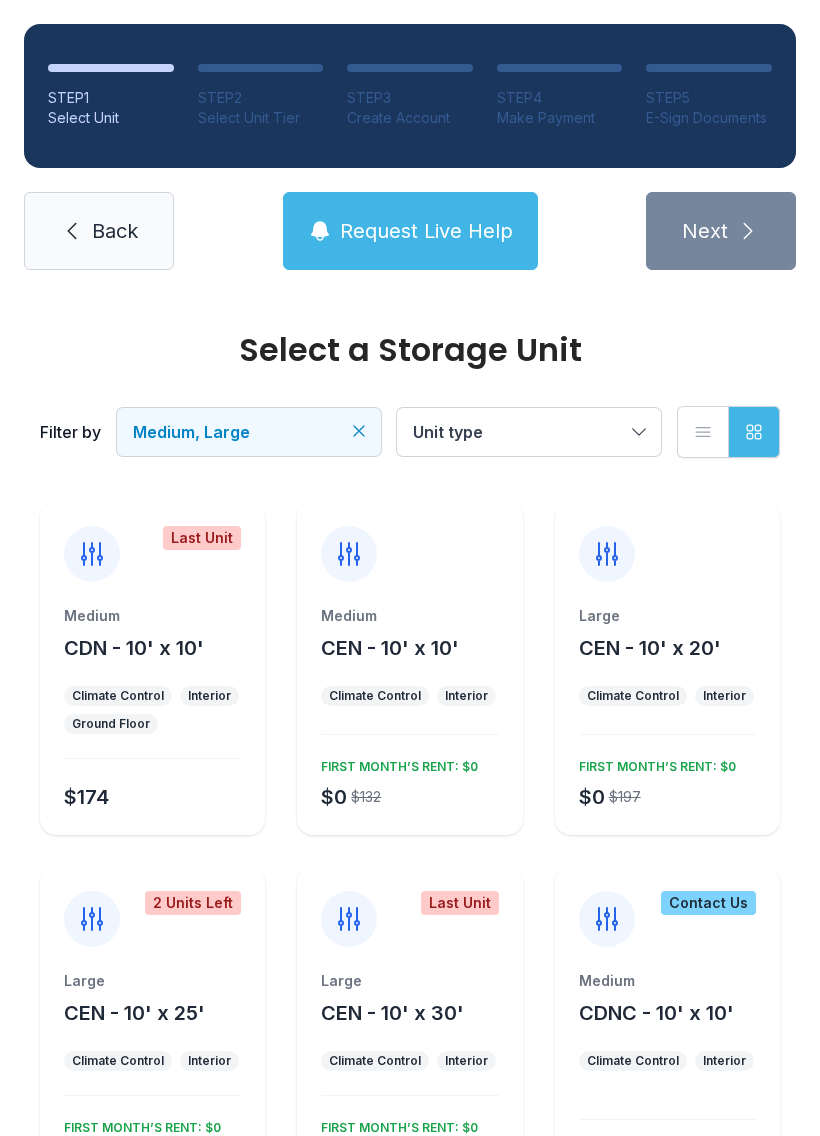 click on "CDN - 10' x 10'" at bounding box center (134, 648) 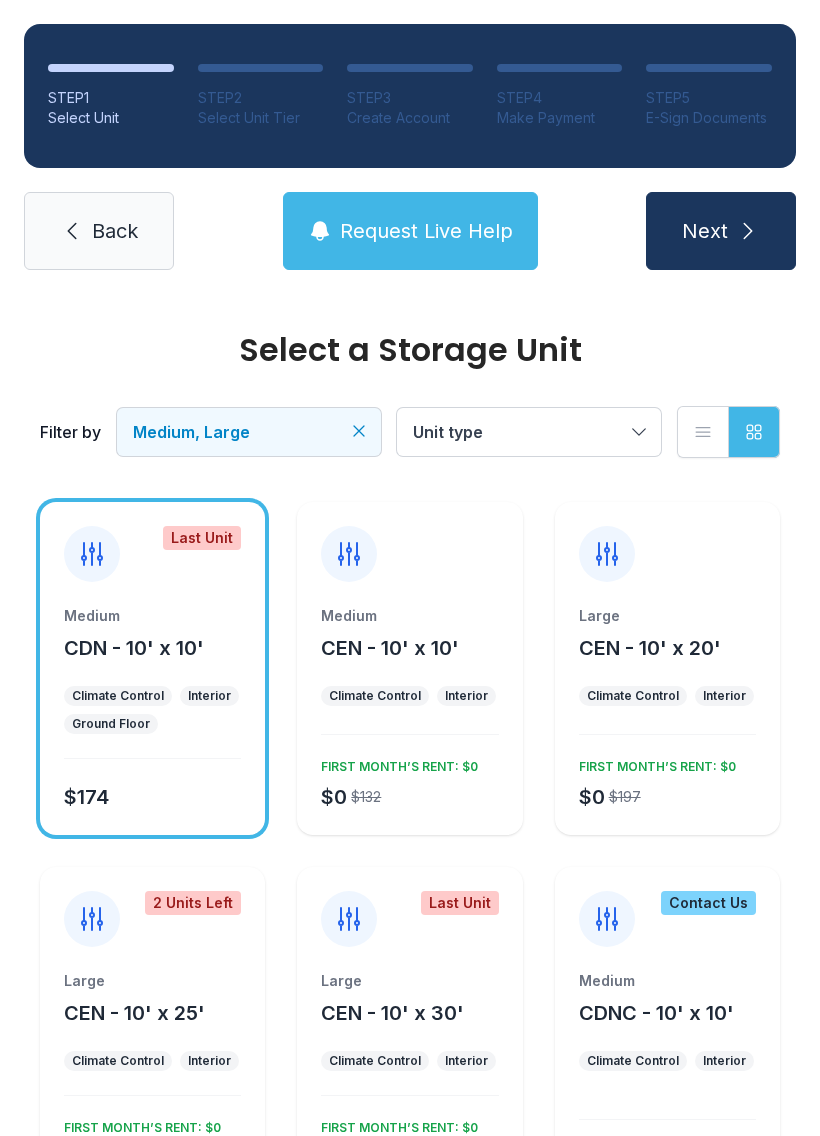 click on "Next" at bounding box center [721, 231] 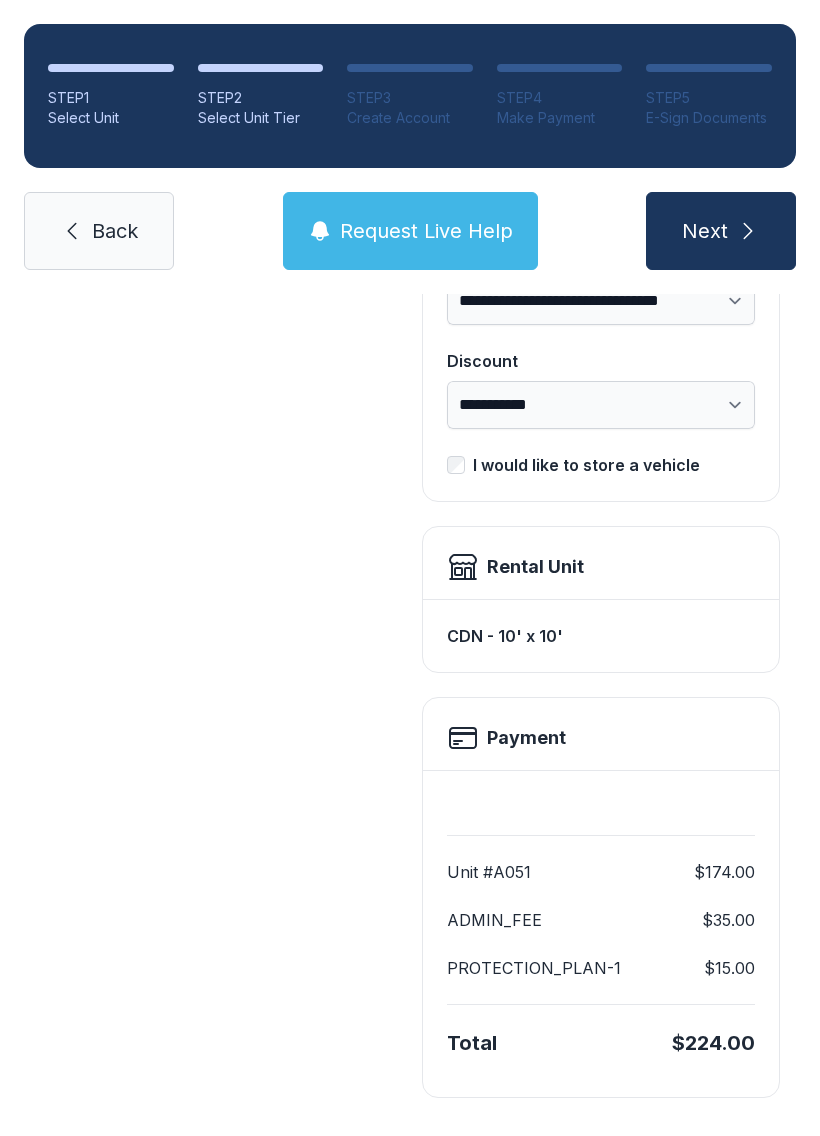 scroll, scrollTop: 361, scrollLeft: 0, axis: vertical 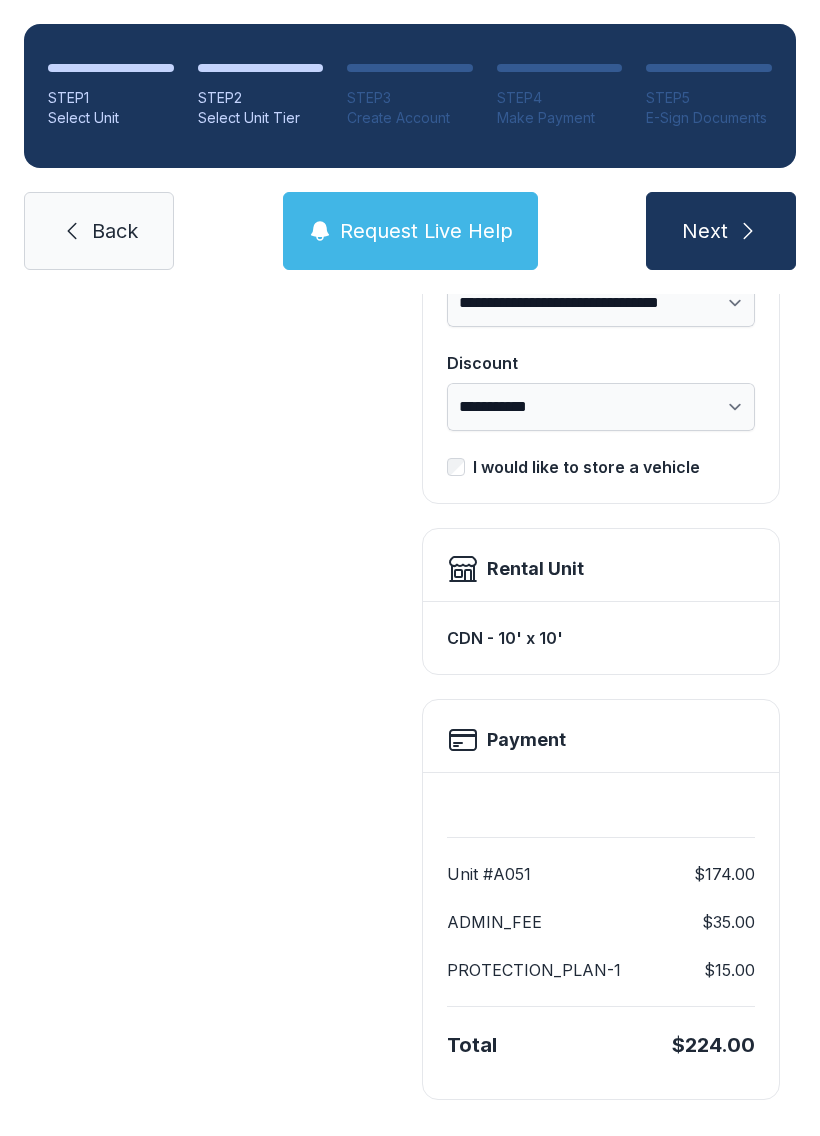 click on "Total $224.00" at bounding box center (601, 1045) 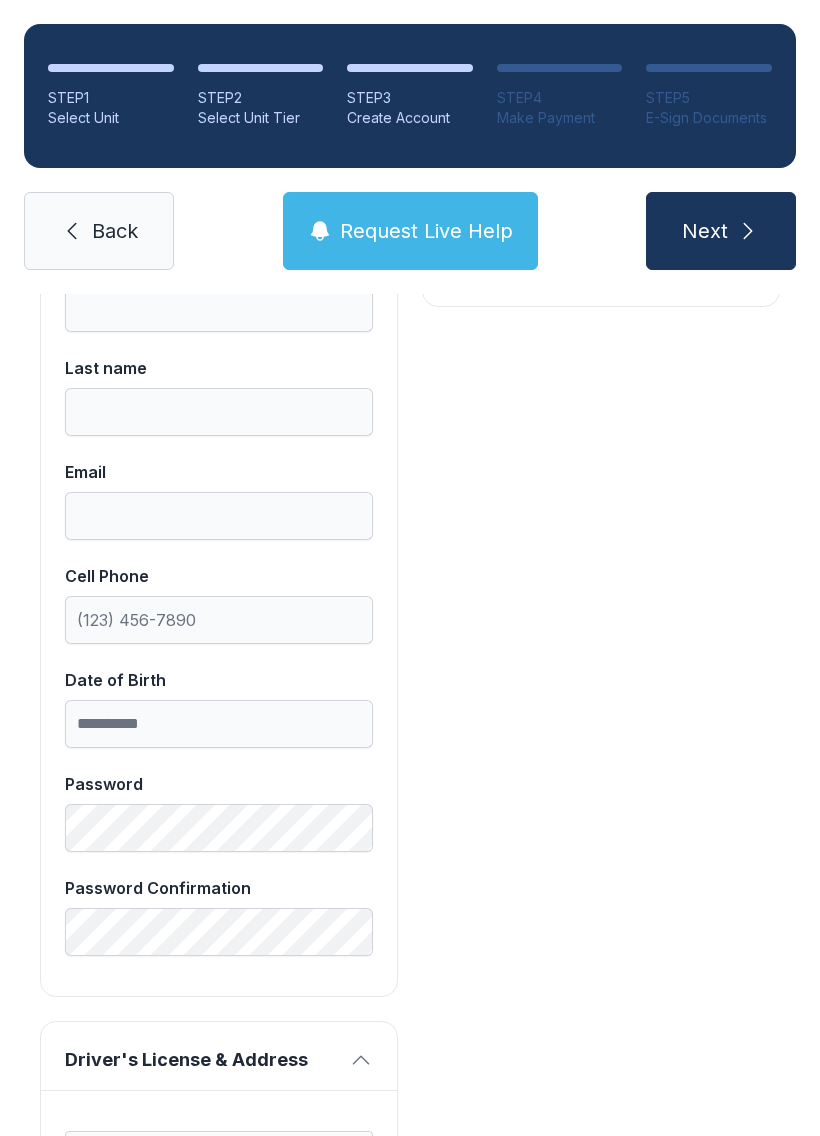 scroll, scrollTop: 499, scrollLeft: 0, axis: vertical 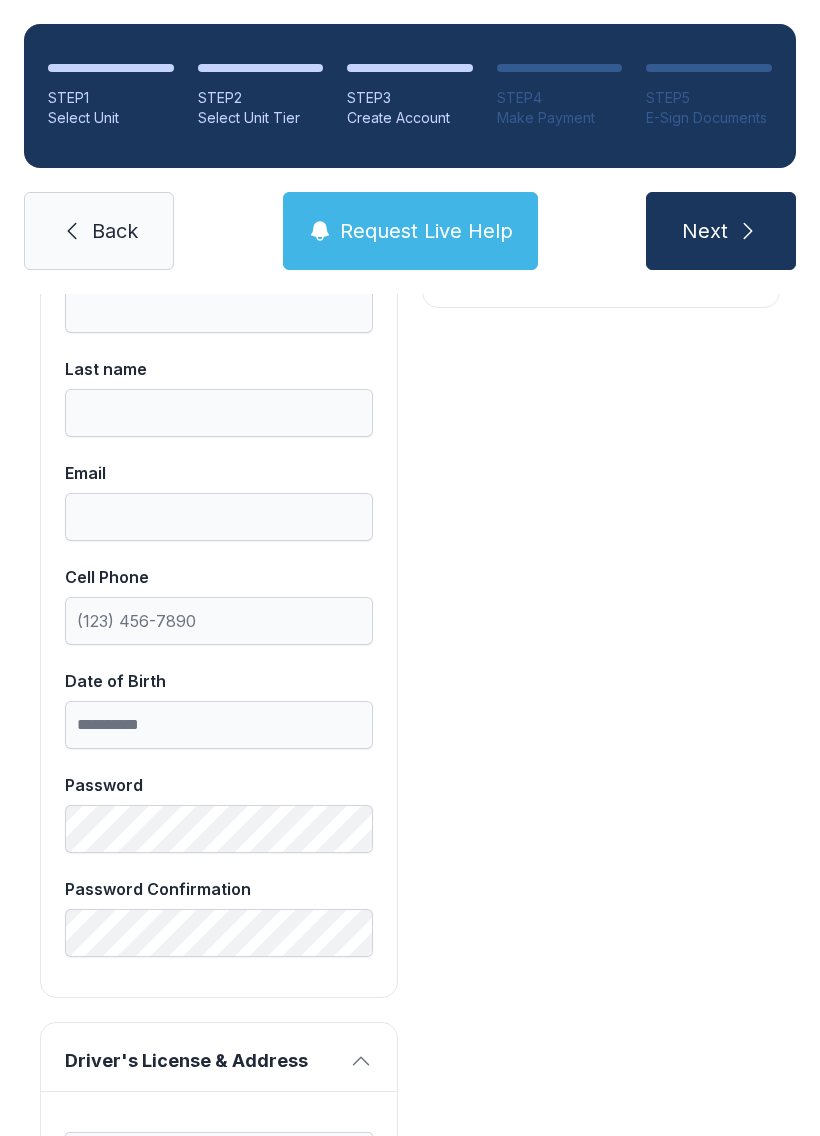 click on "Request Live Help" at bounding box center [426, 231] 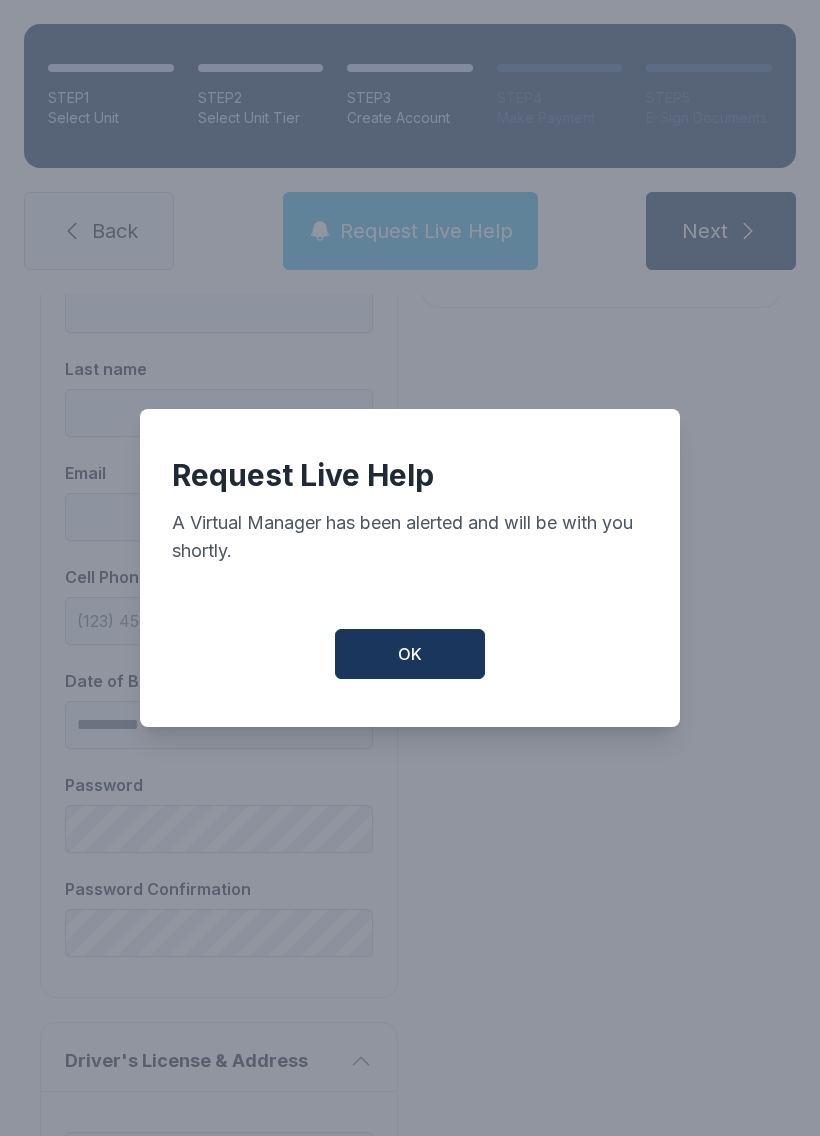 click on "OK" at bounding box center (410, 654) 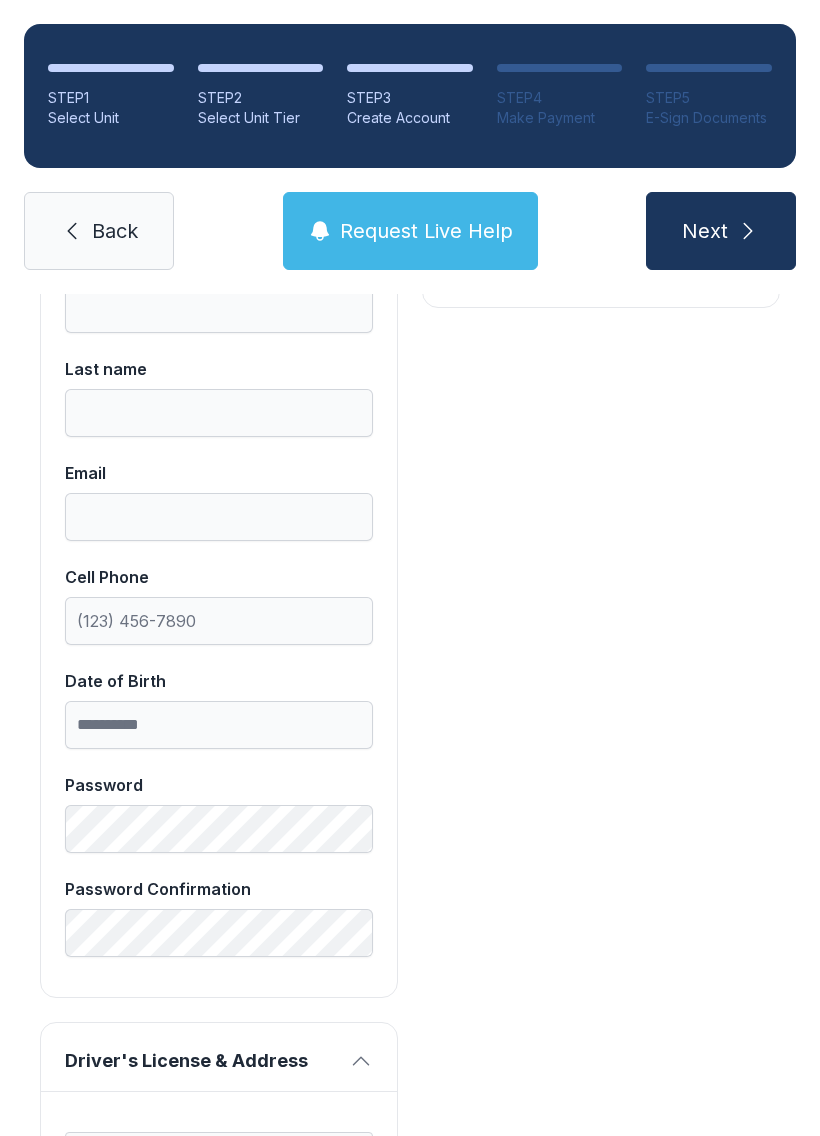 click on "Request Live Help" at bounding box center (426, 231) 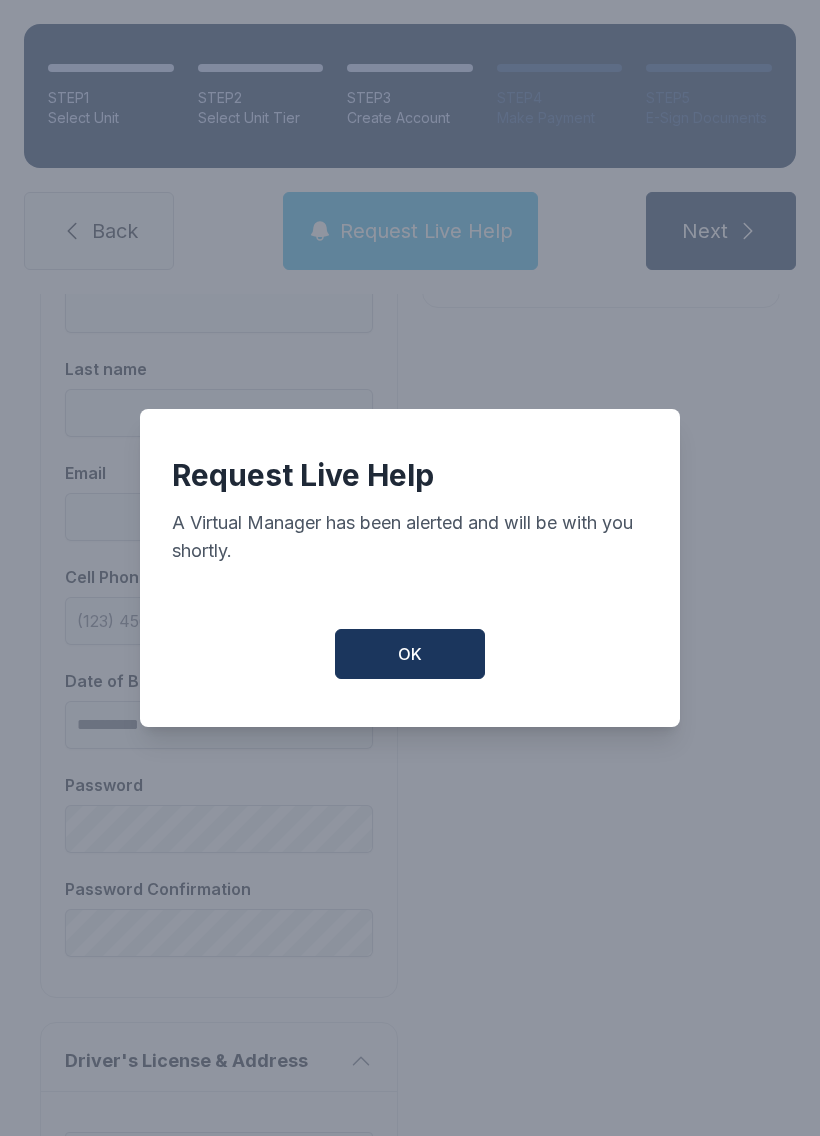 click on "OK" at bounding box center (410, 654) 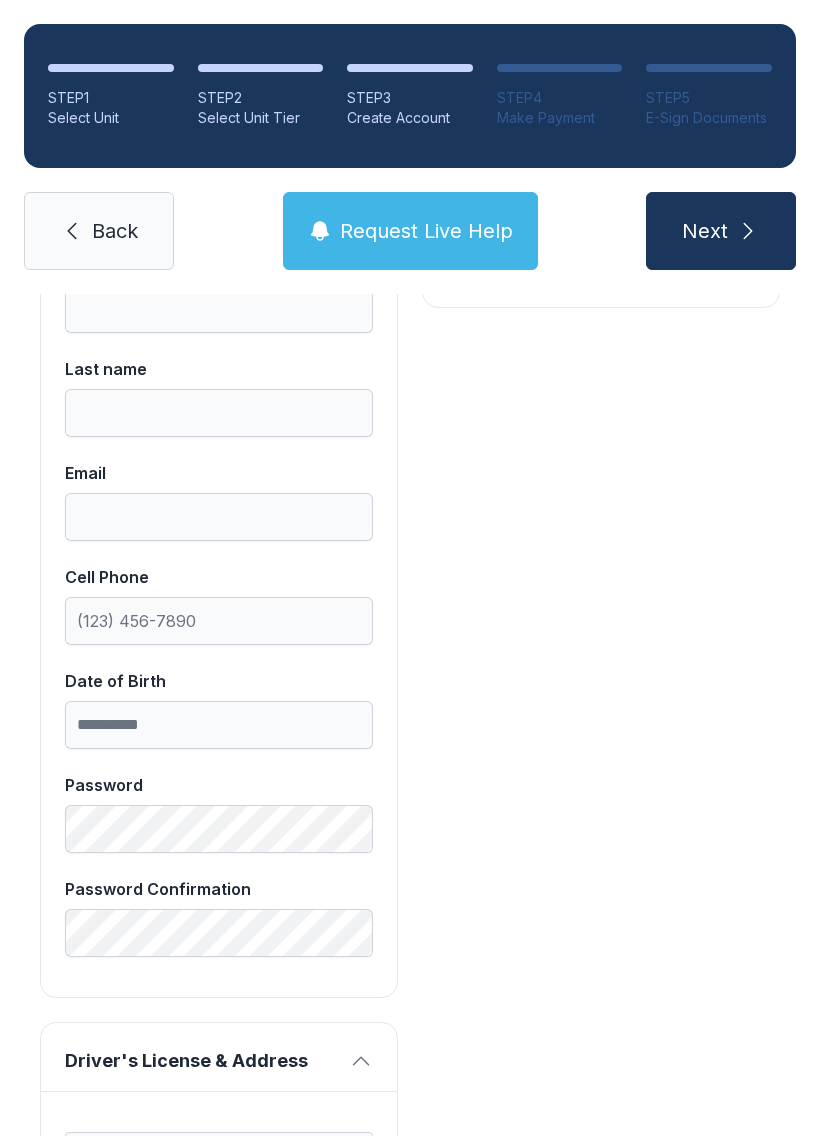 click on "Request Live Help" at bounding box center [410, 231] 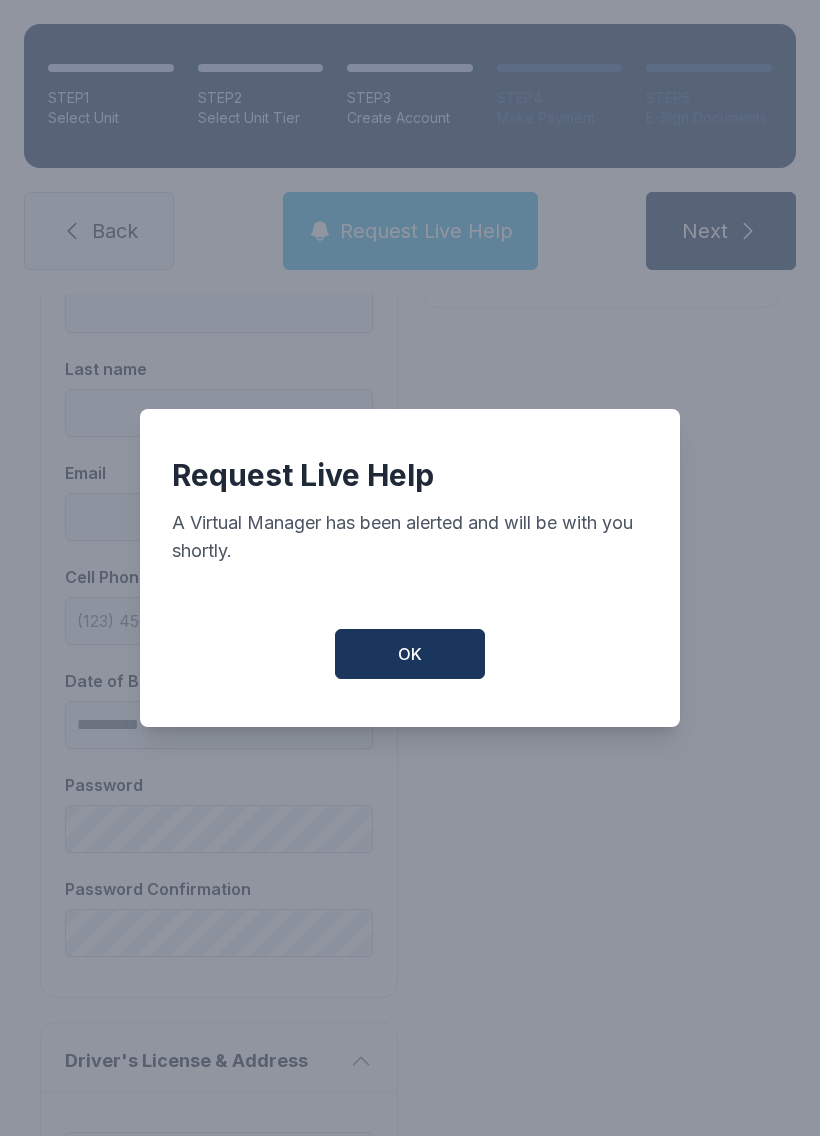 click on "OK" at bounding box center [410, 654] 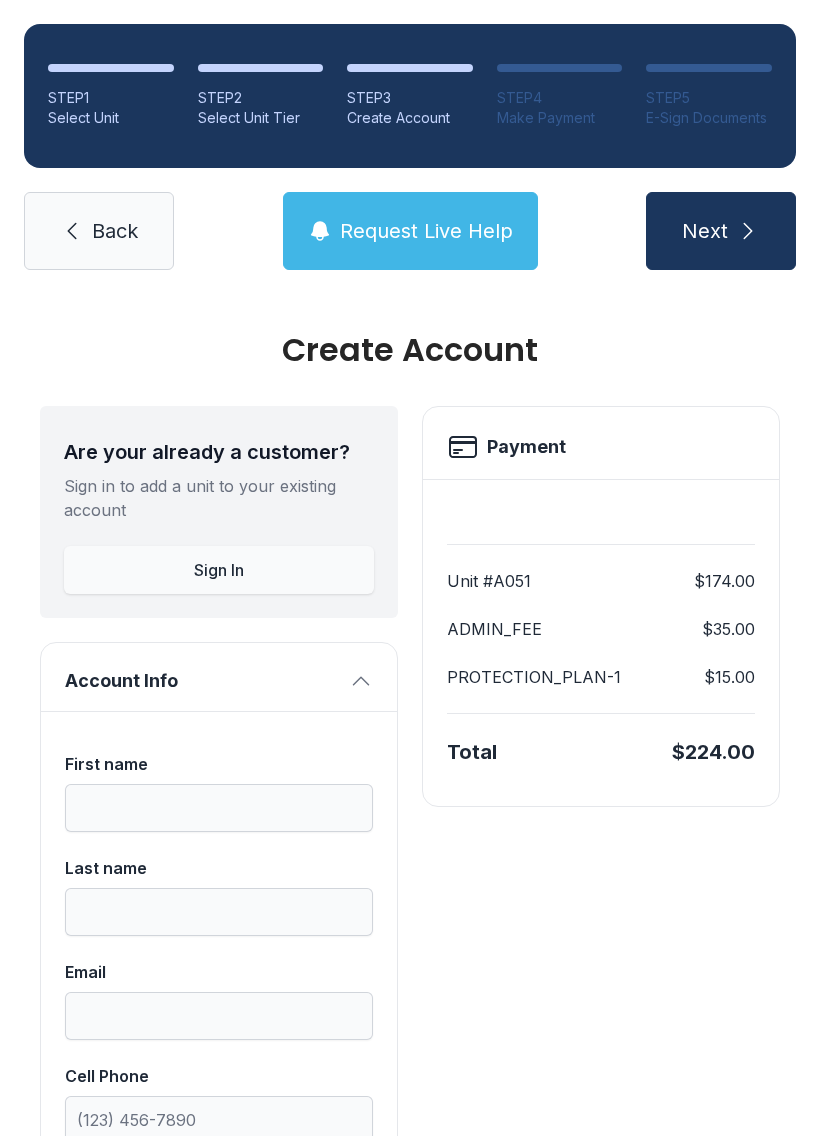 scroll, scrollTop: 0, scrollLeft: 0, axis: both 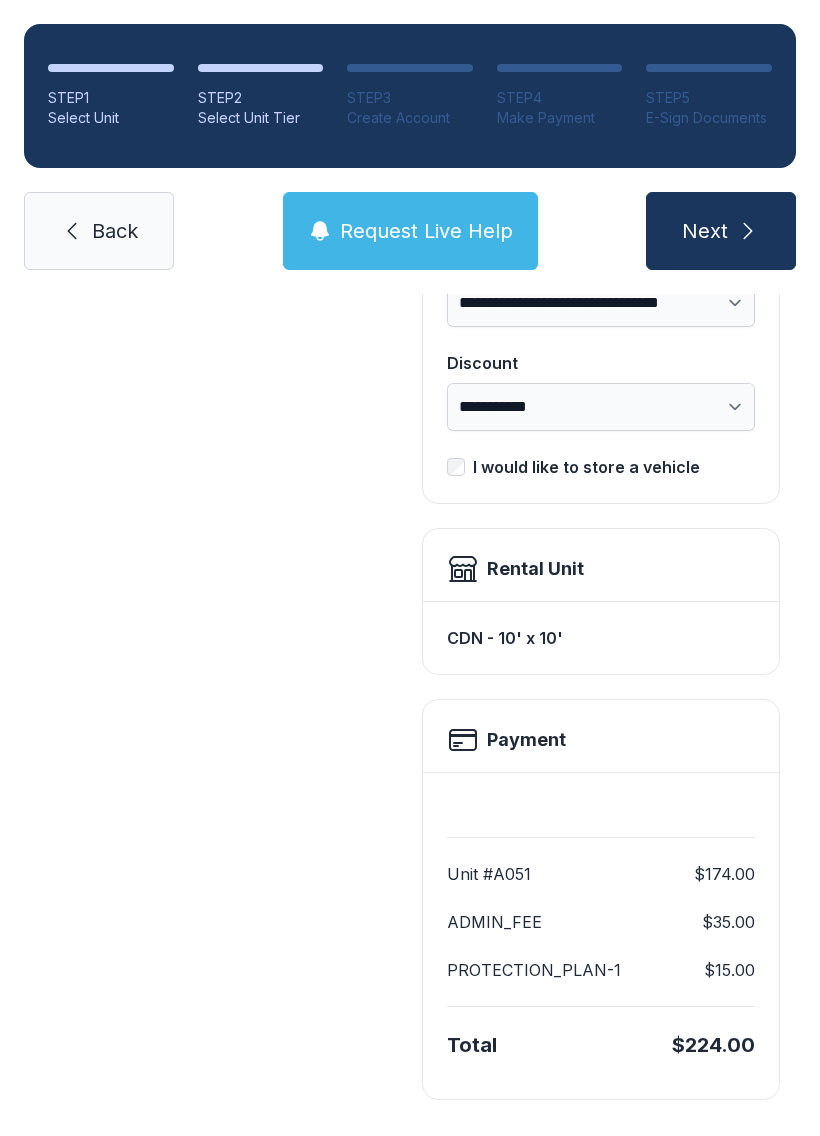 click on "Next" at bounding box center (721, 231) 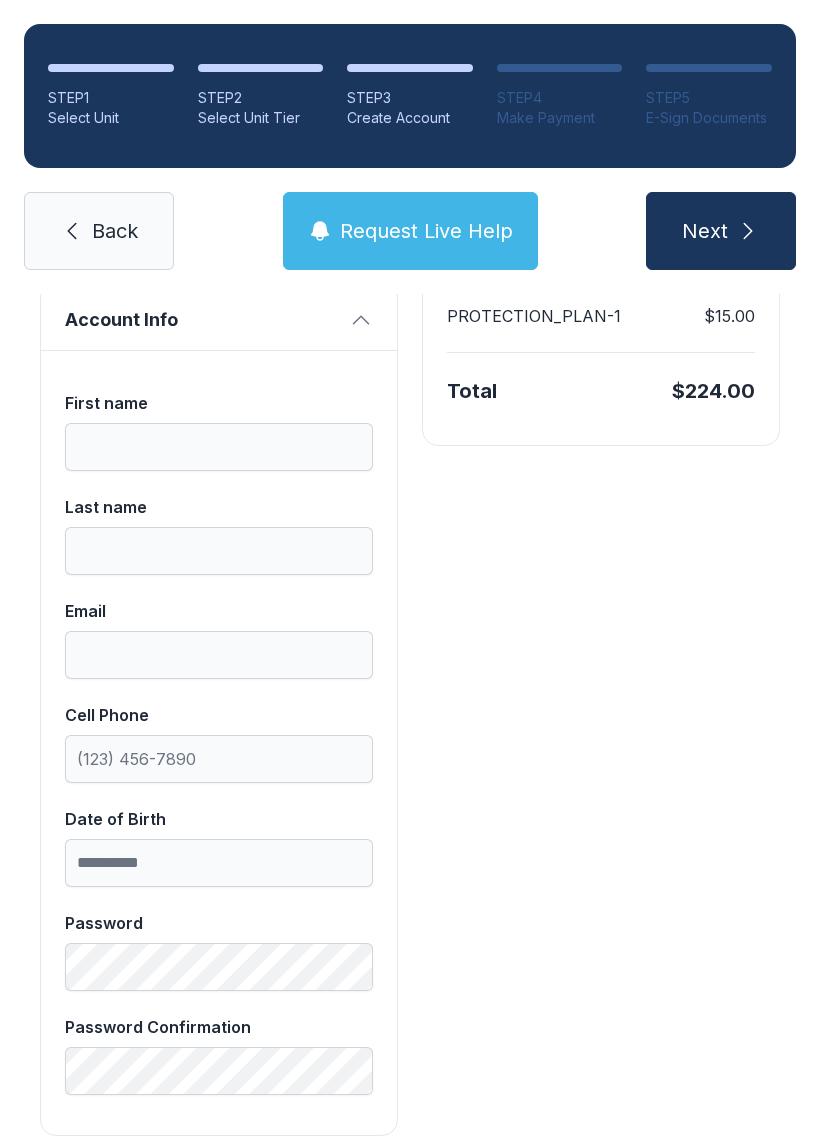 scroll, scrollTop: 0, scrollLeft: 0, axis: both 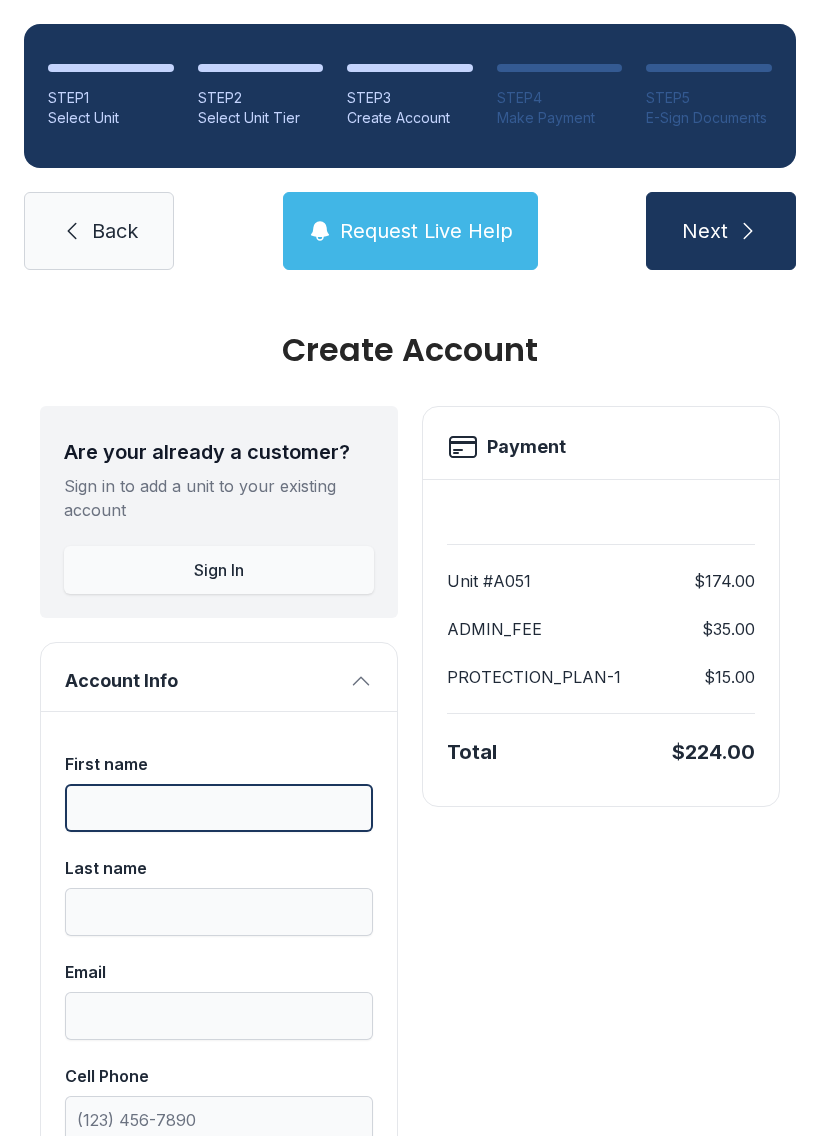 click on "First name" at bounding box center (219, 808) 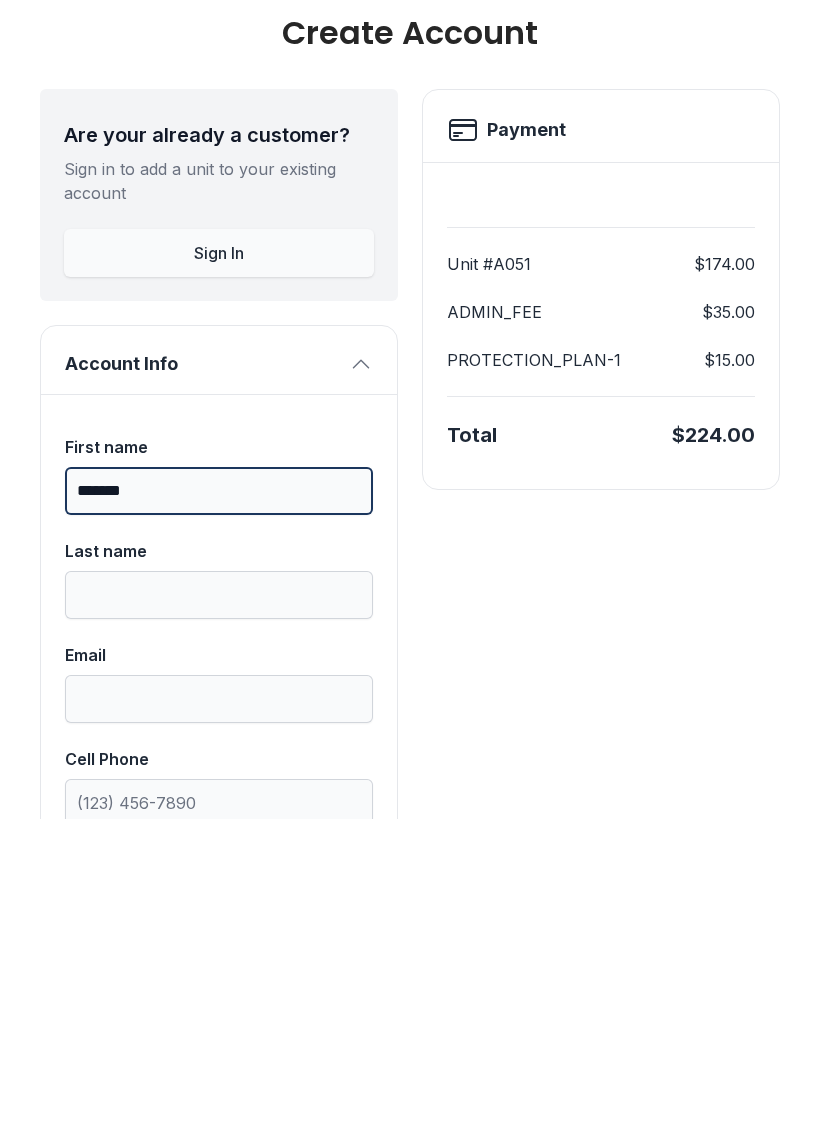 type on "*******" 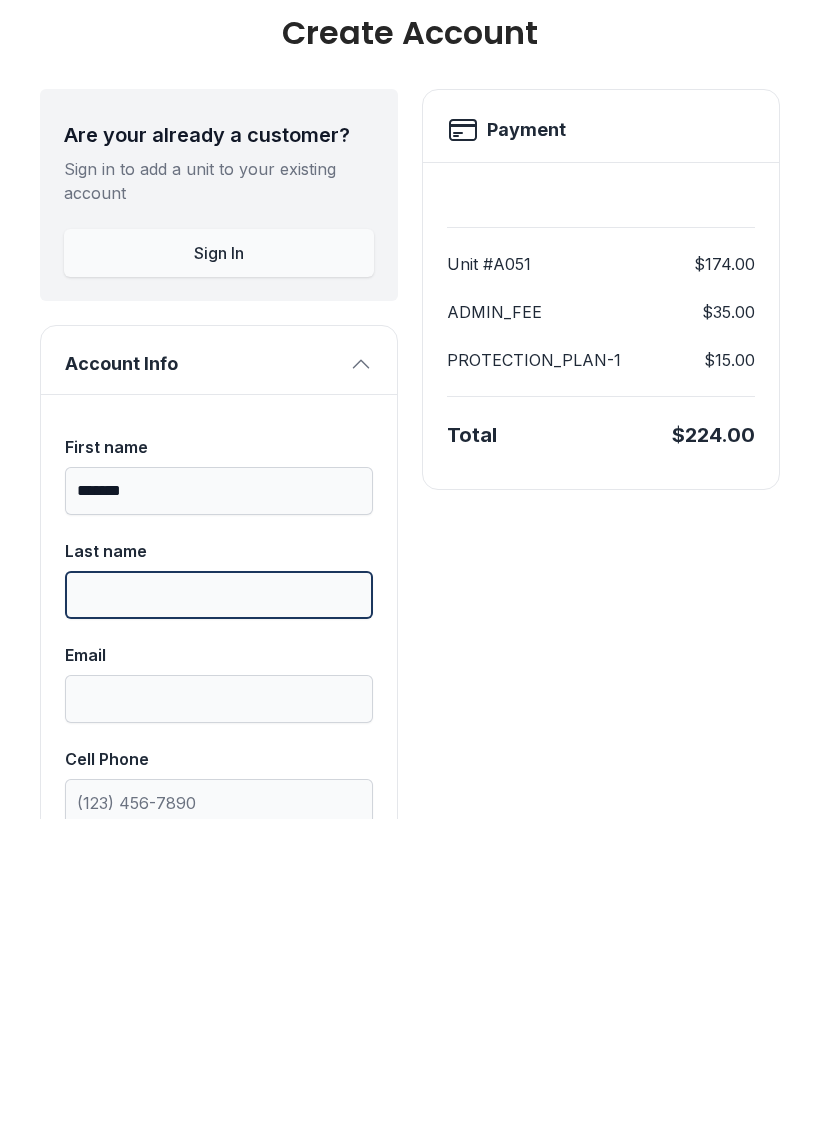 click on "Last name" at bounding box center [219, 912] 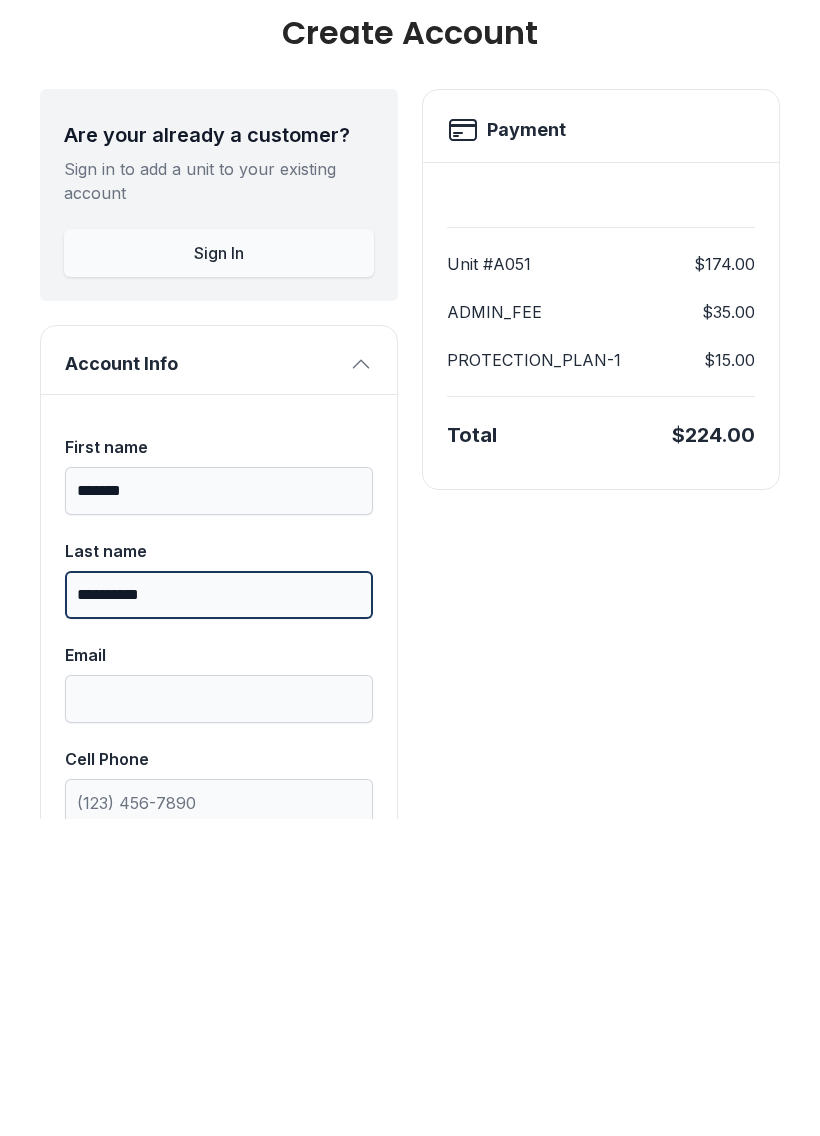 type on "**********" 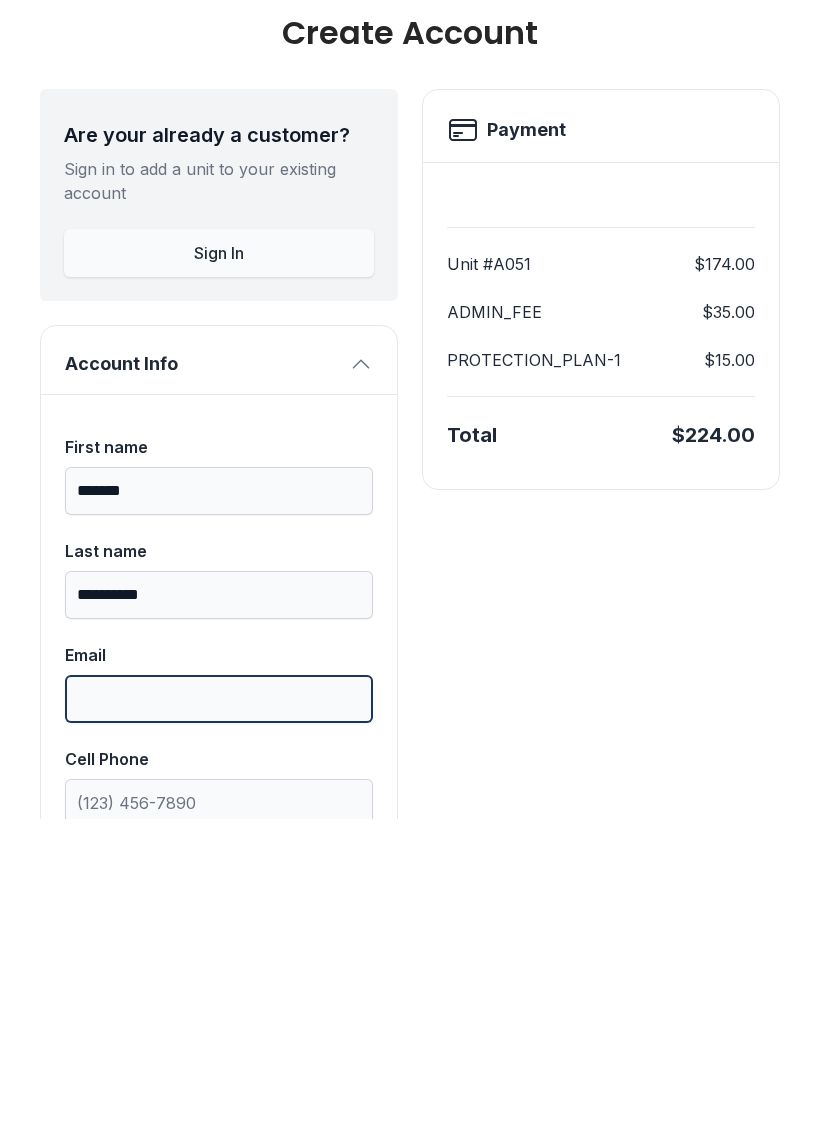 click on "Email" at bounding box center (219, 1016) 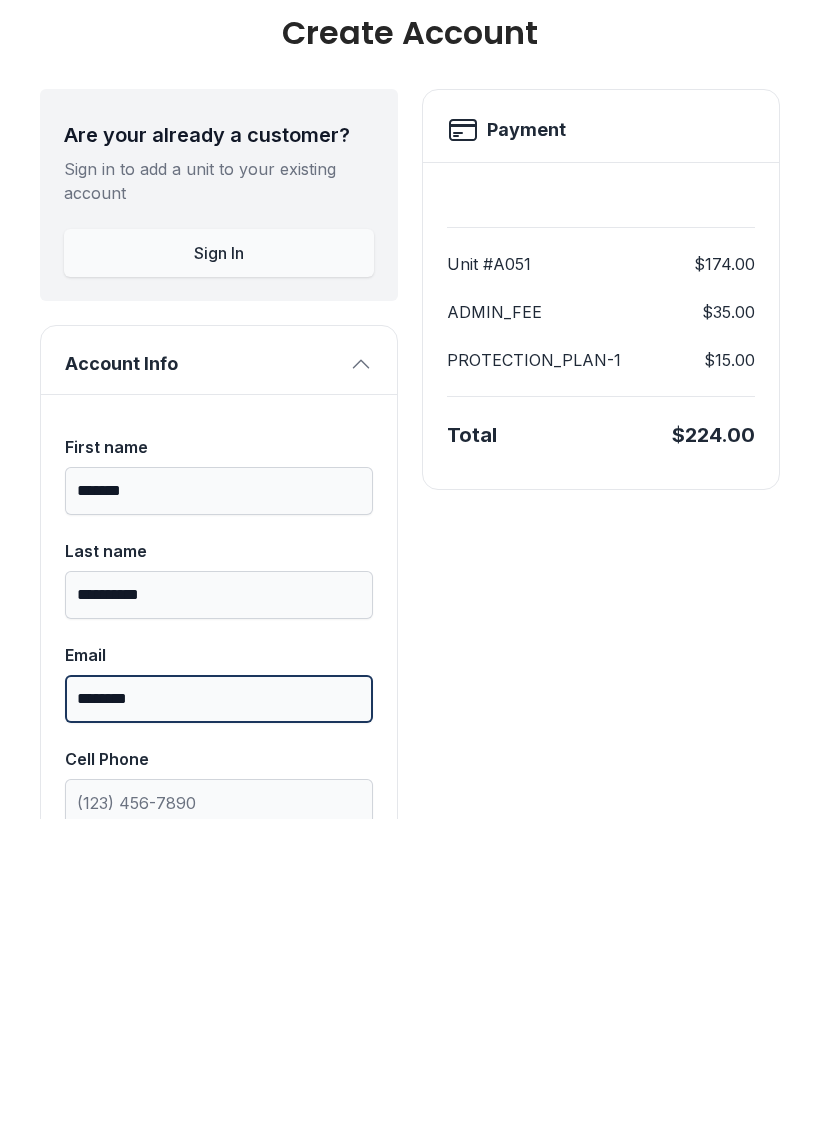 type on "********" 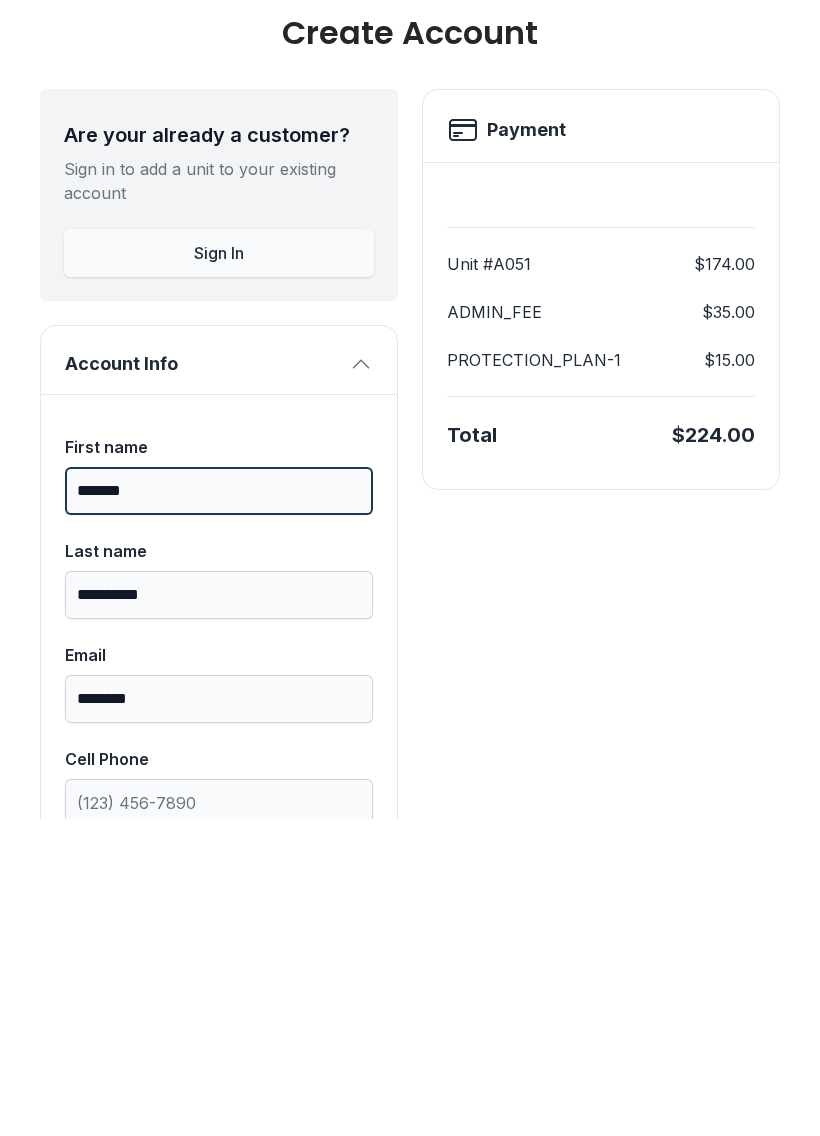 click on "*******" at bounding box center (219, 808) 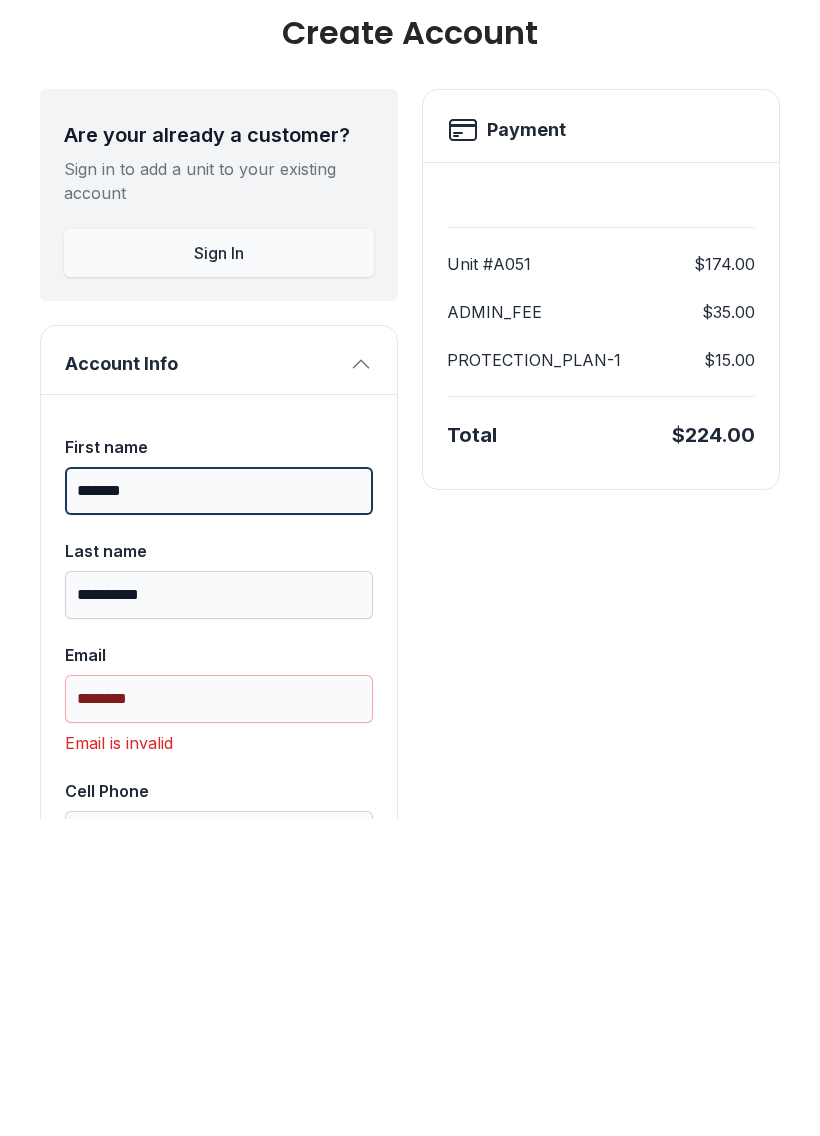 click on "*******" at bounding box center (219, 808) 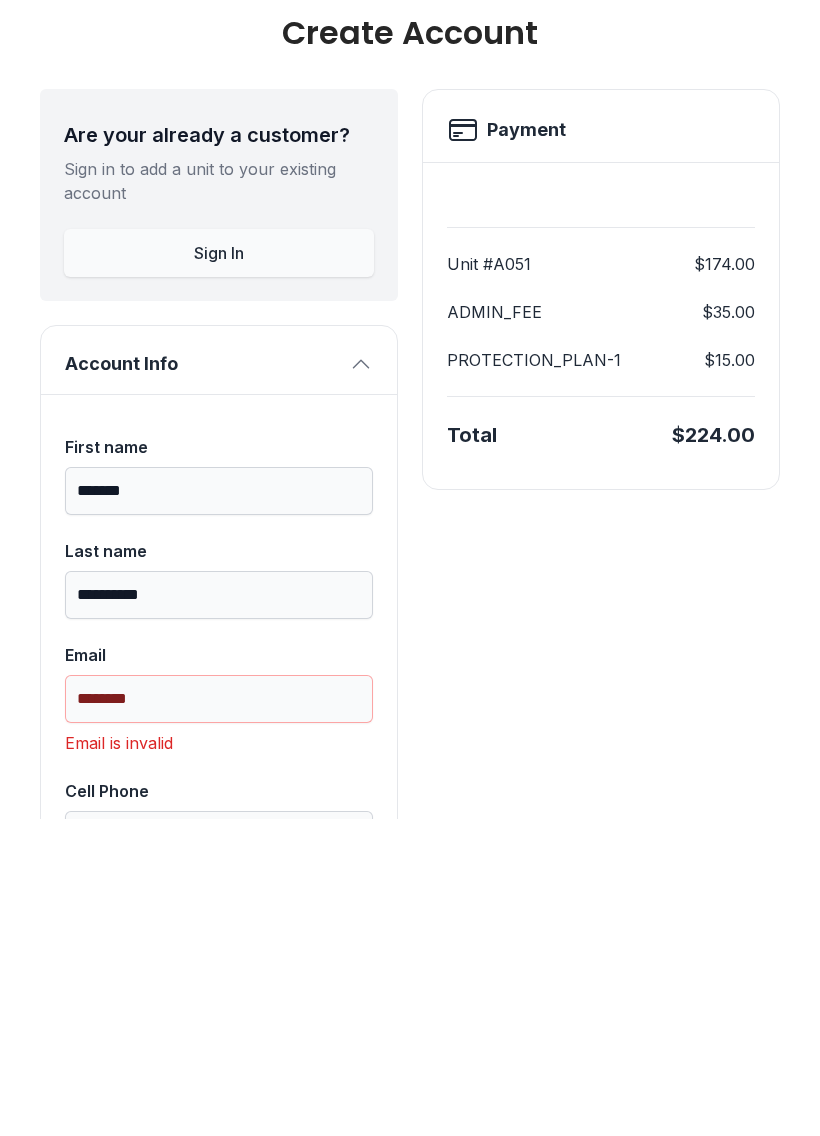 click on "Sign In" at bounding box center [219, 570] 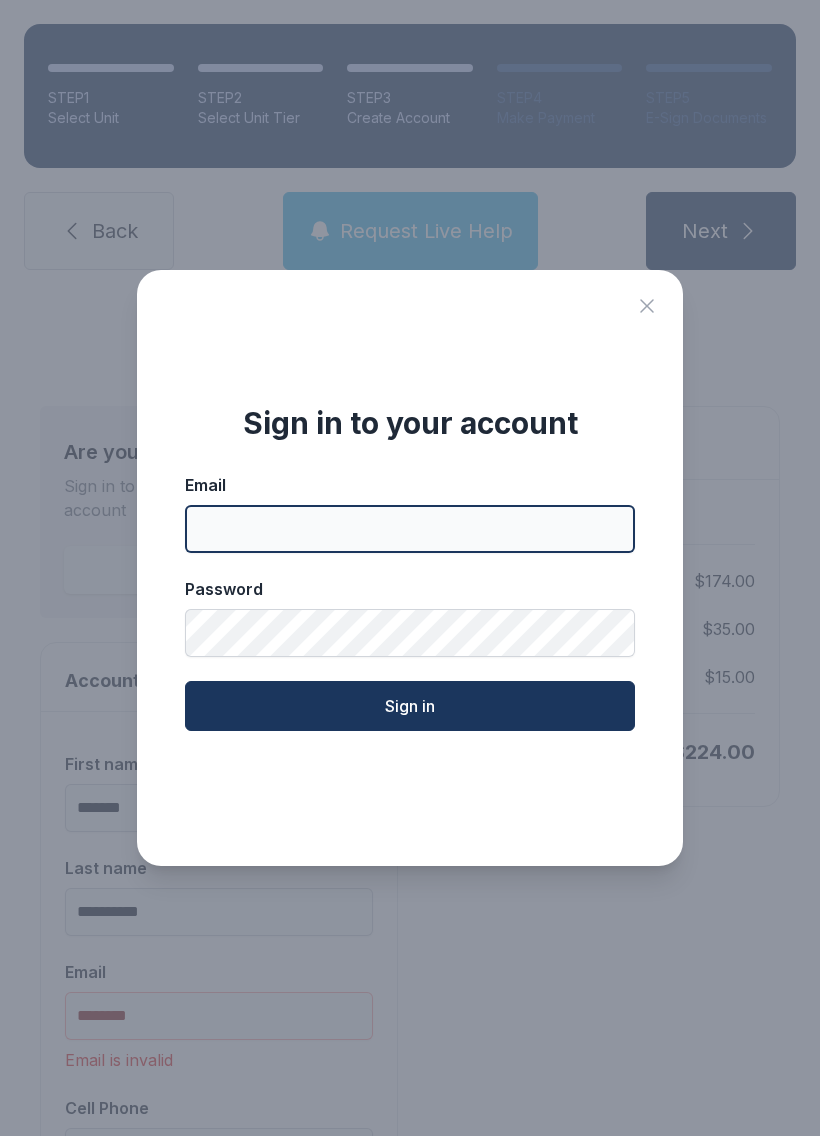 click on "Email" at bounding box center [410, 529] 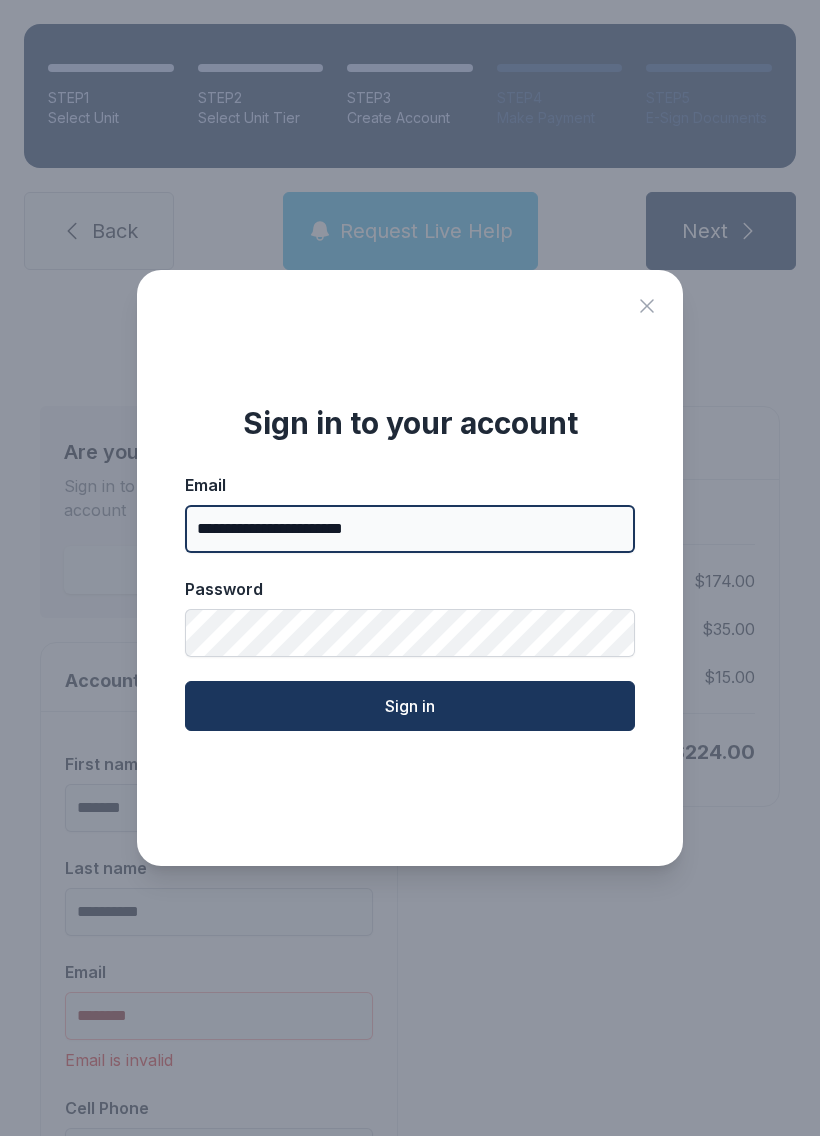 type on "**********" 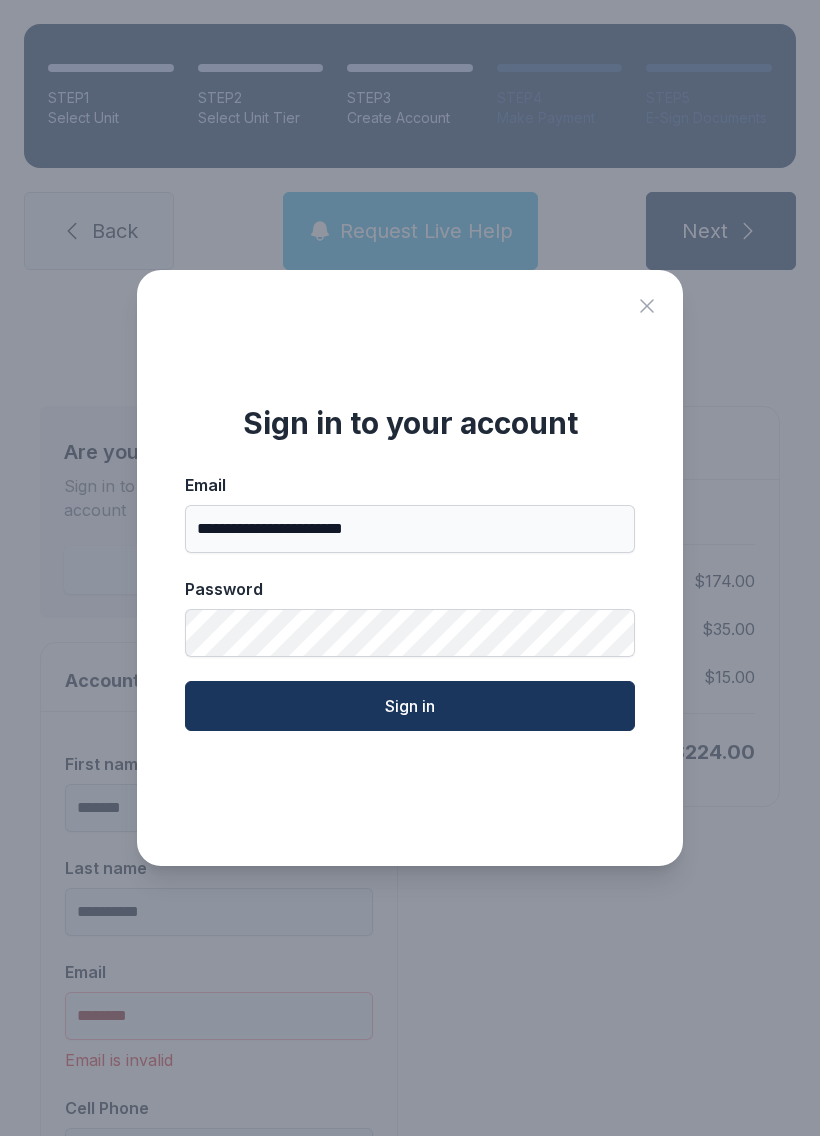 click on "**********" at bounding box center [410, 602] 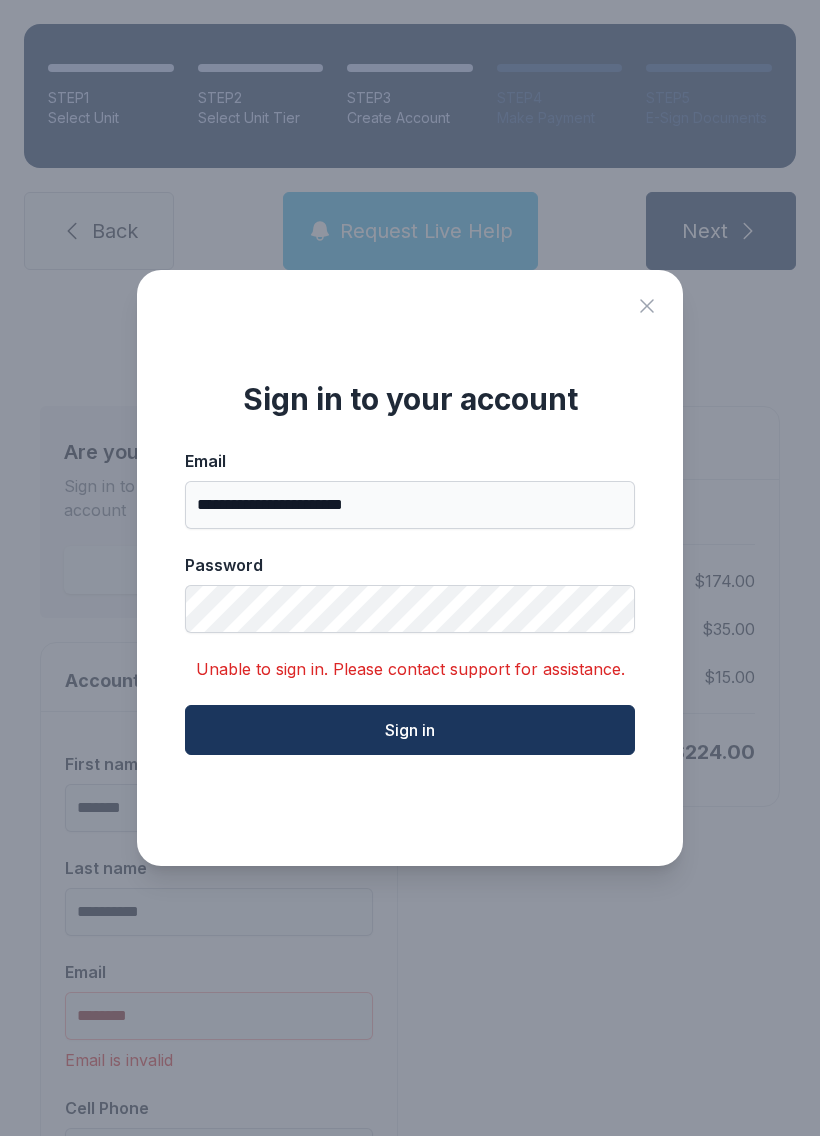 click on "**********" at bounding box center (410, 568) 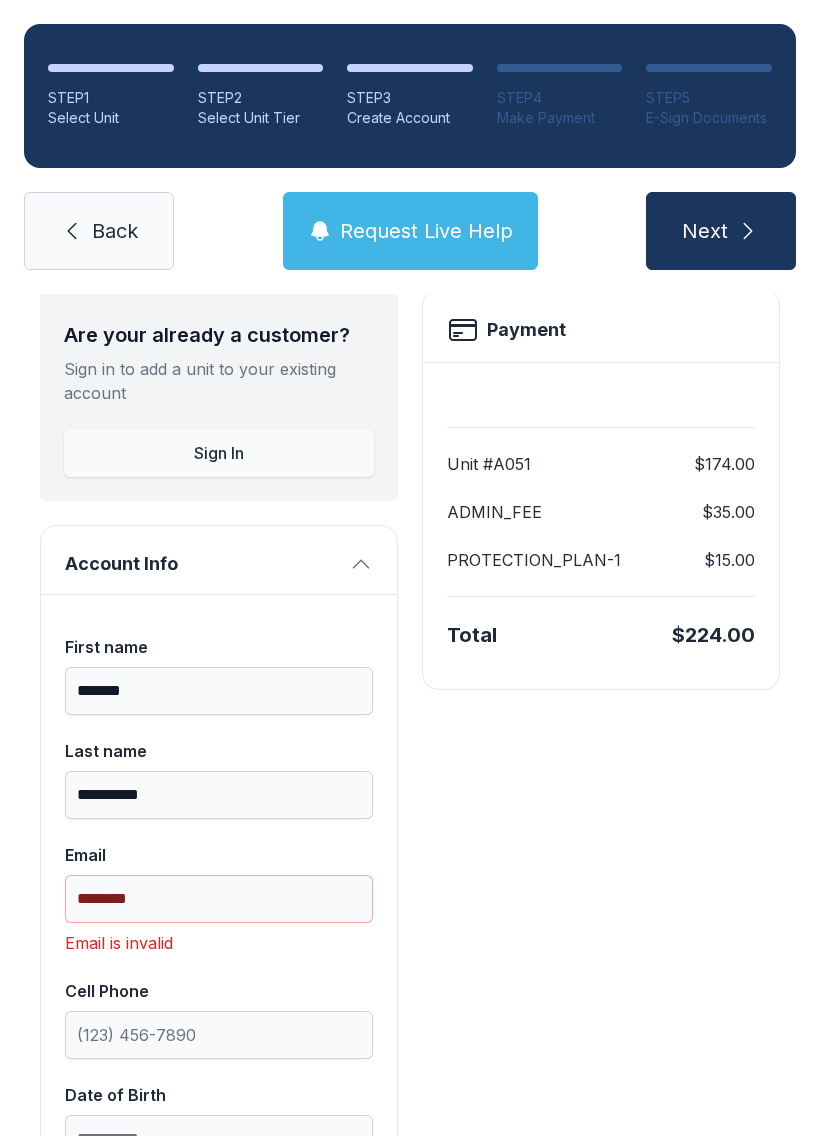 scroll, scrollTop: 143, scrollLeft: 0, axis: vertical 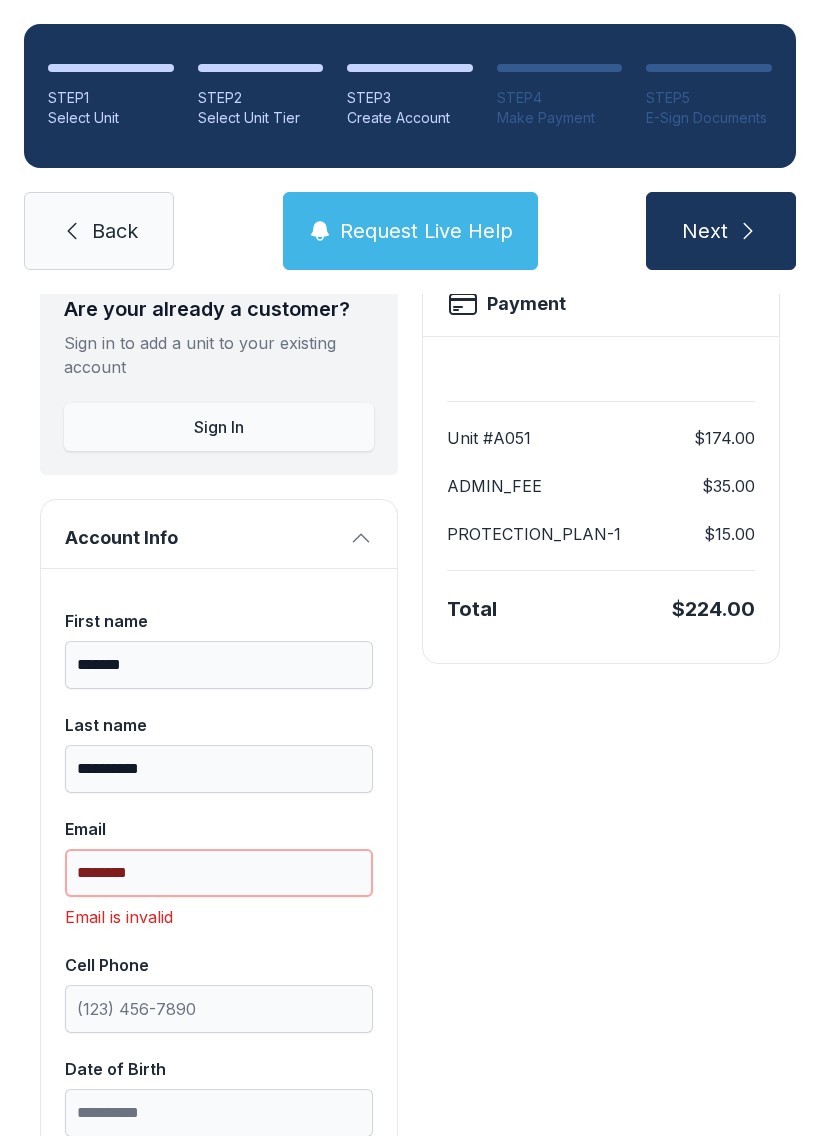 click on "********" at bounding box center (219, 873) 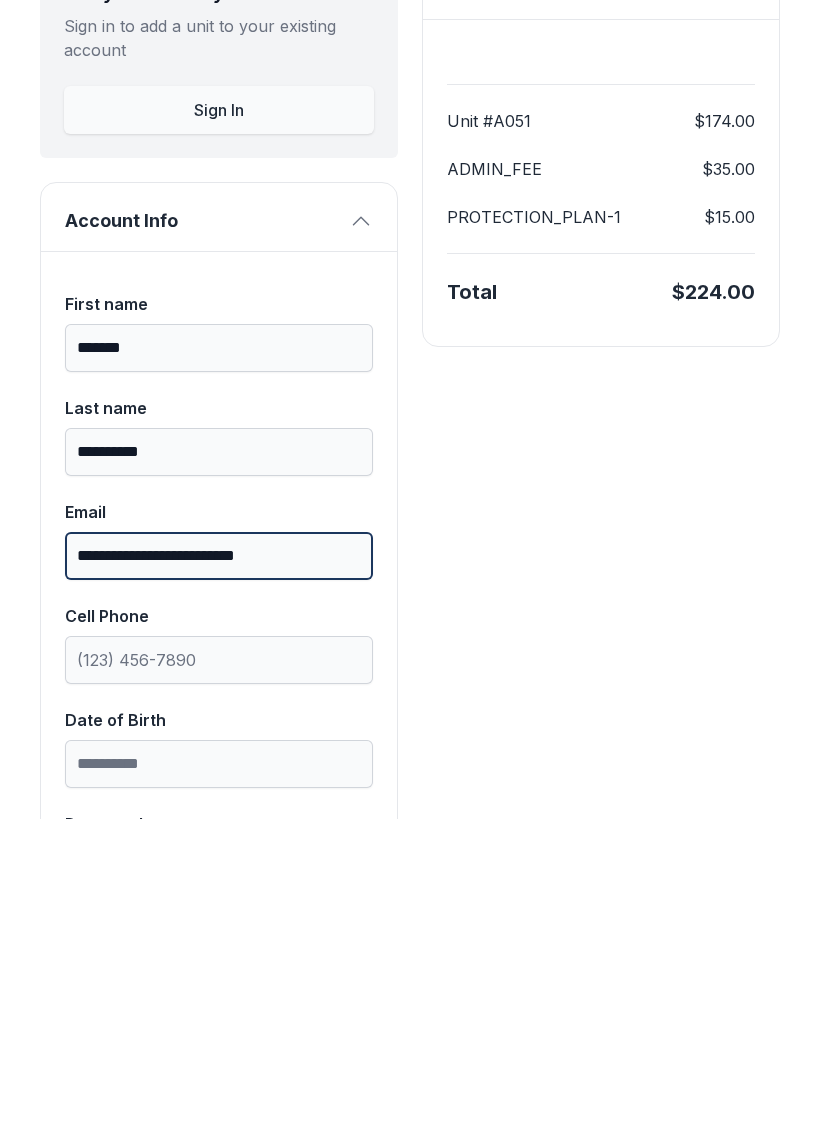 type on "**********" 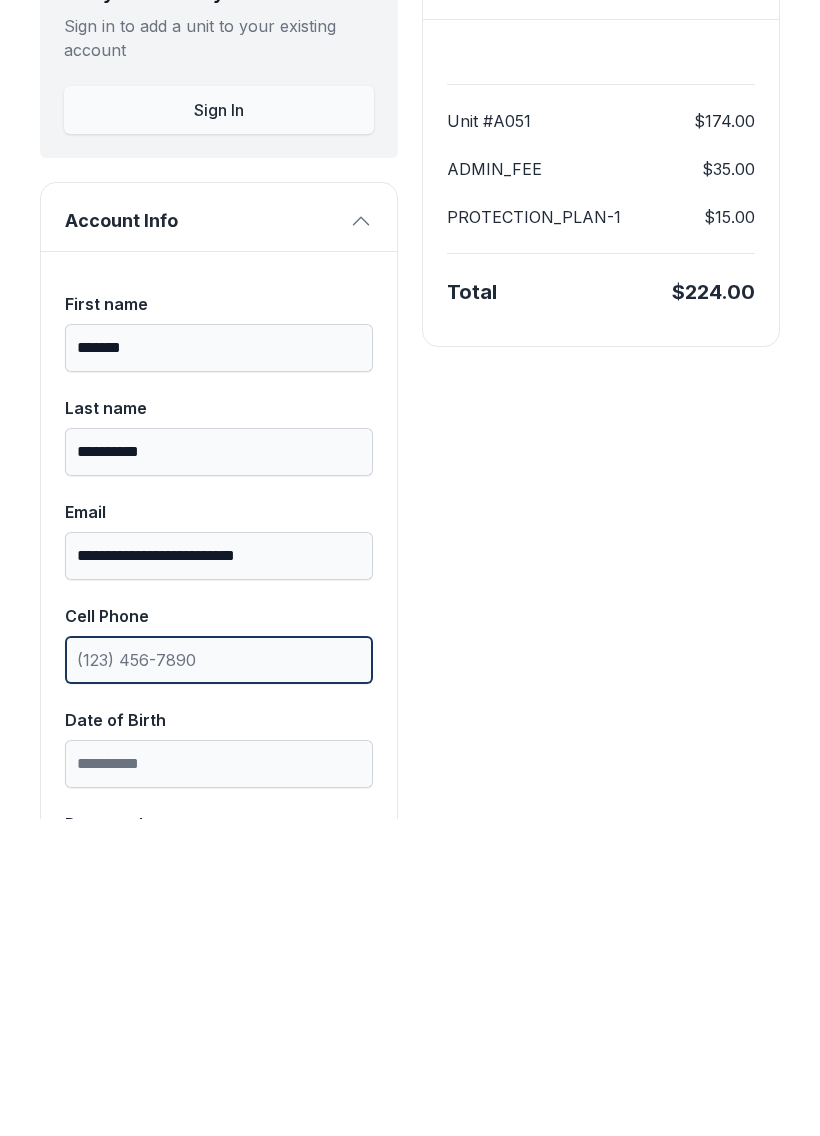 click on "Cell Phone" at bounding box center [219, 977] 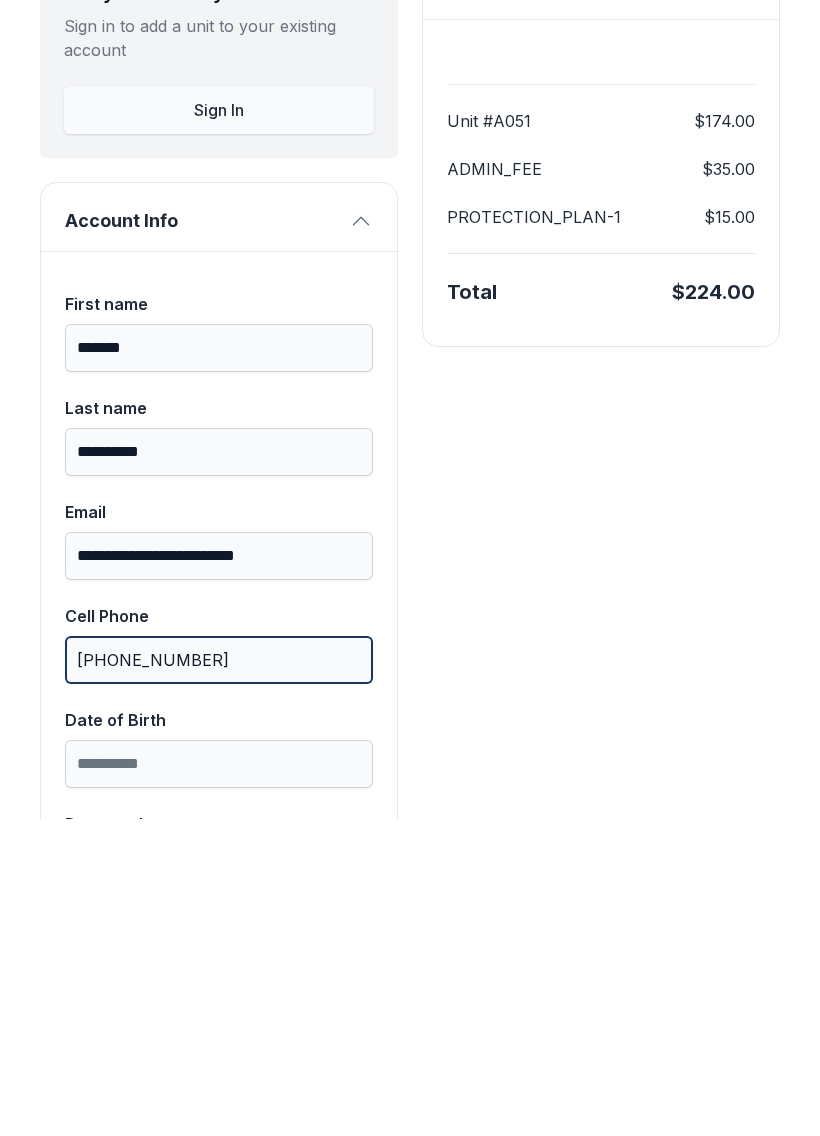 type on "[PHONE_NUMBER]" 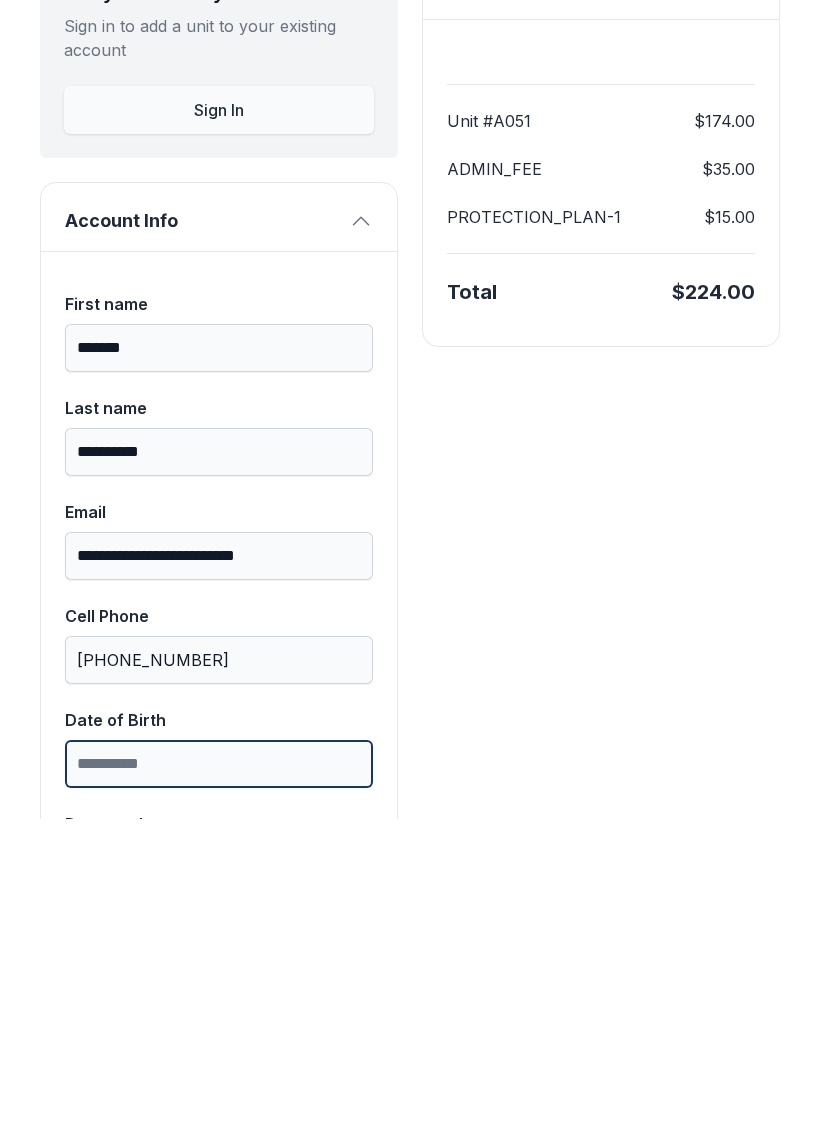 click on "Date of Birth" at bounding box center [219, 1081] 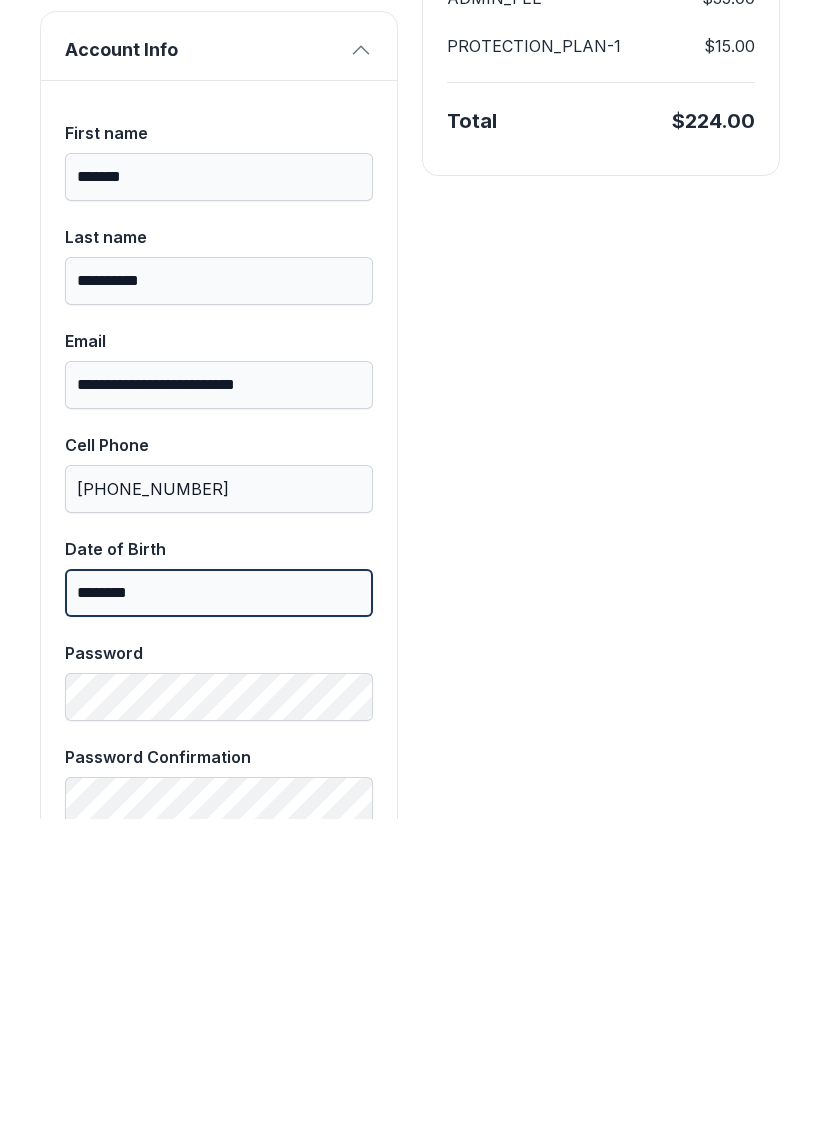 scroll, scrollTop: 317, scrollLeft: 0, axis: vertical 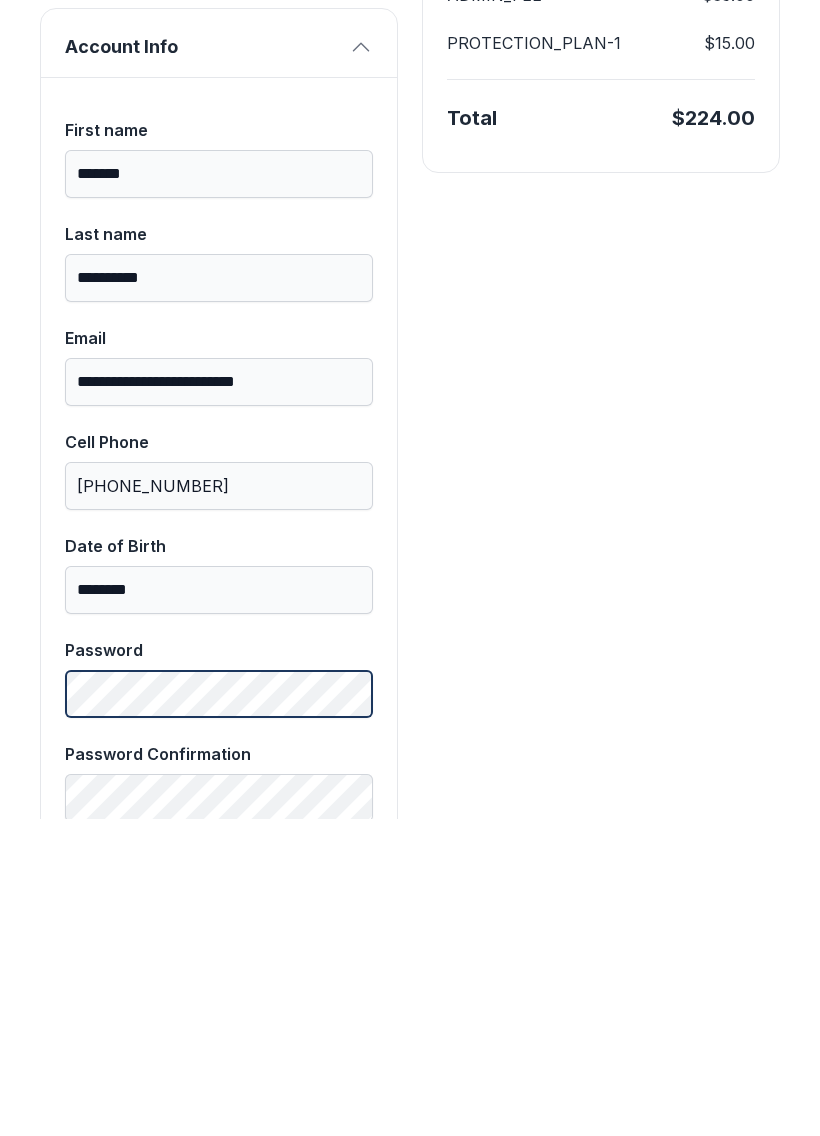 click on "Password" at bounding box center (219, 995) 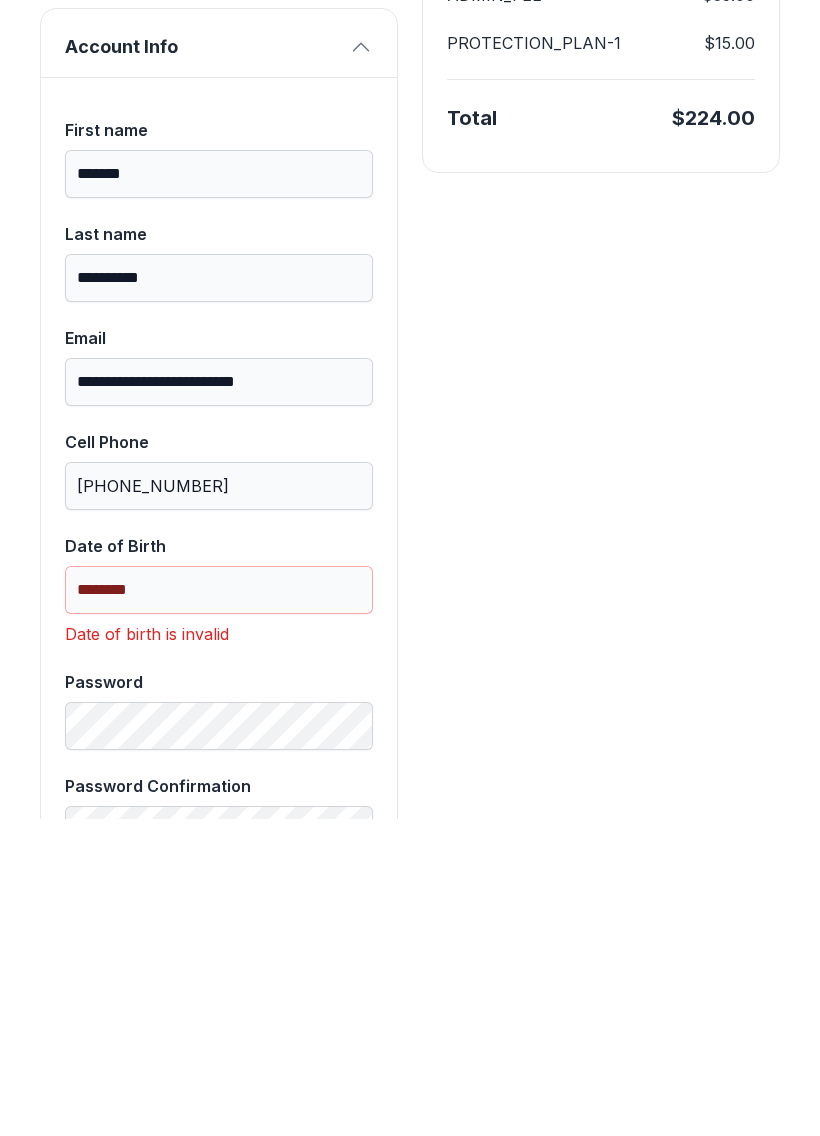 click on "Date of Birth ********" at bounding box center (219, 891) 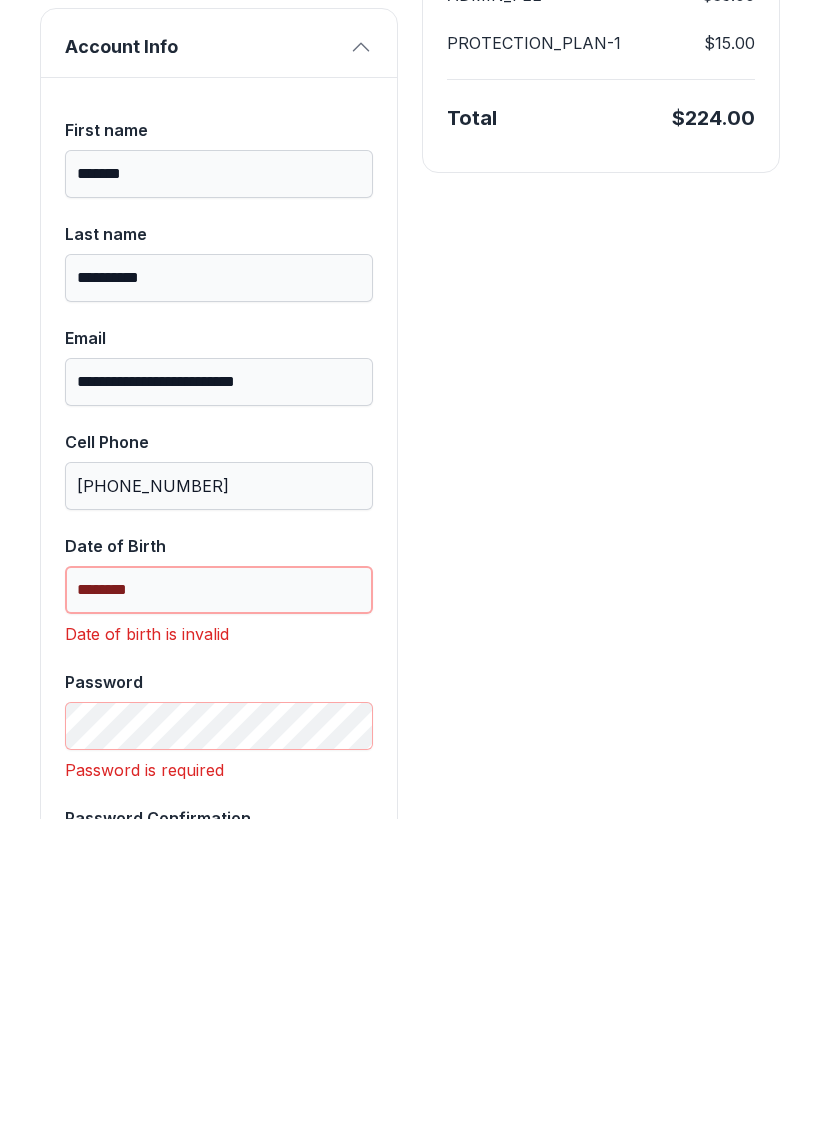 click on "********" at bounding box center (219, 907) 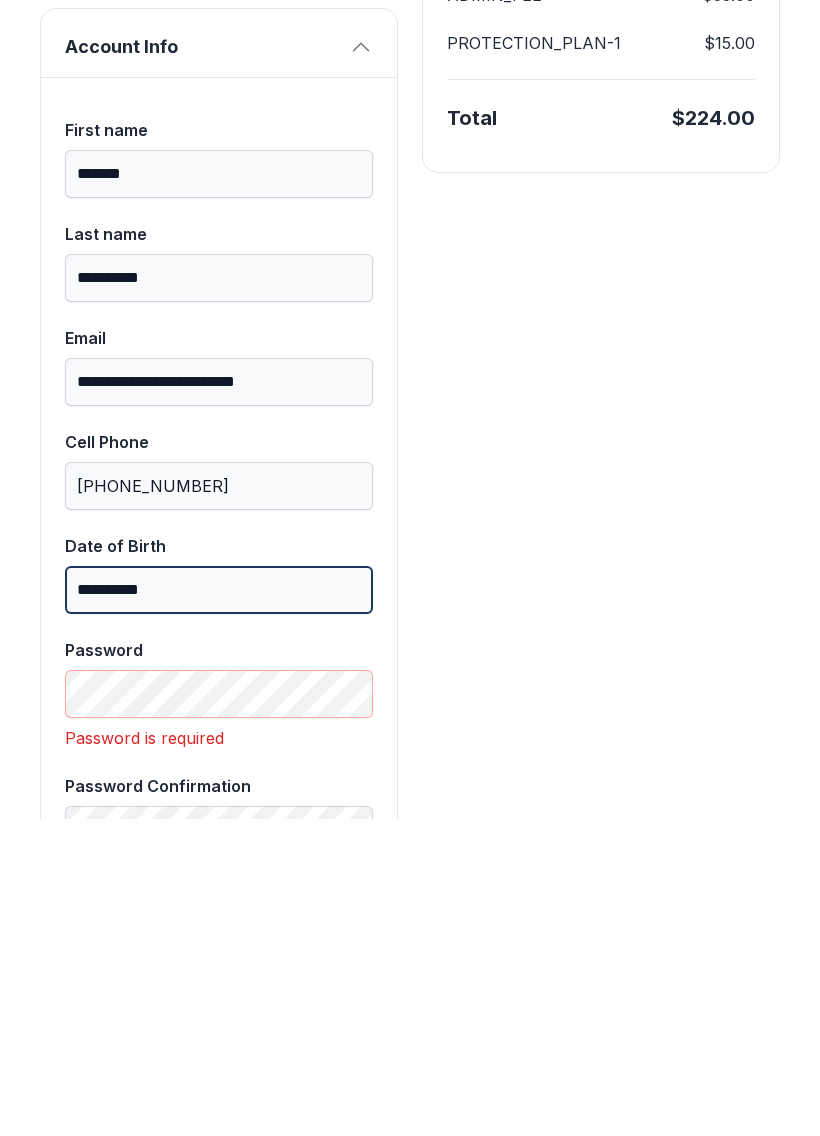 type on "**********" 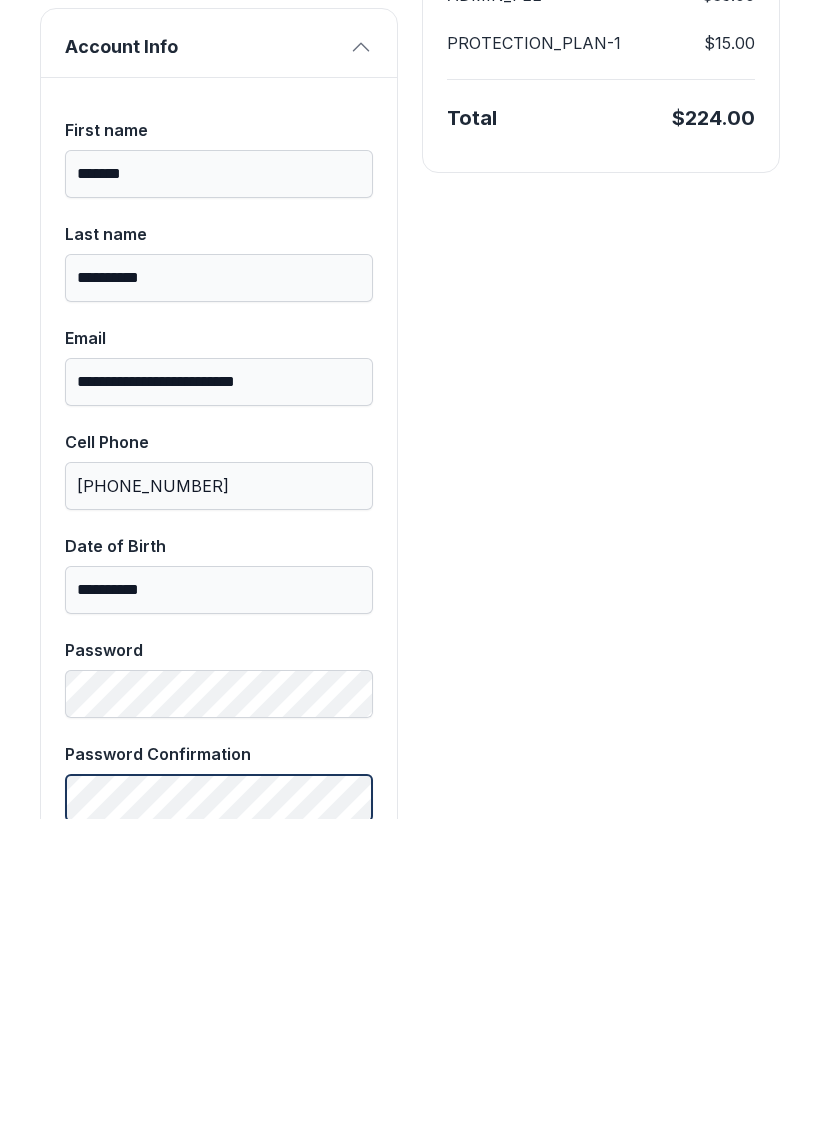 click on "Next" at bounding box center (721, 231) 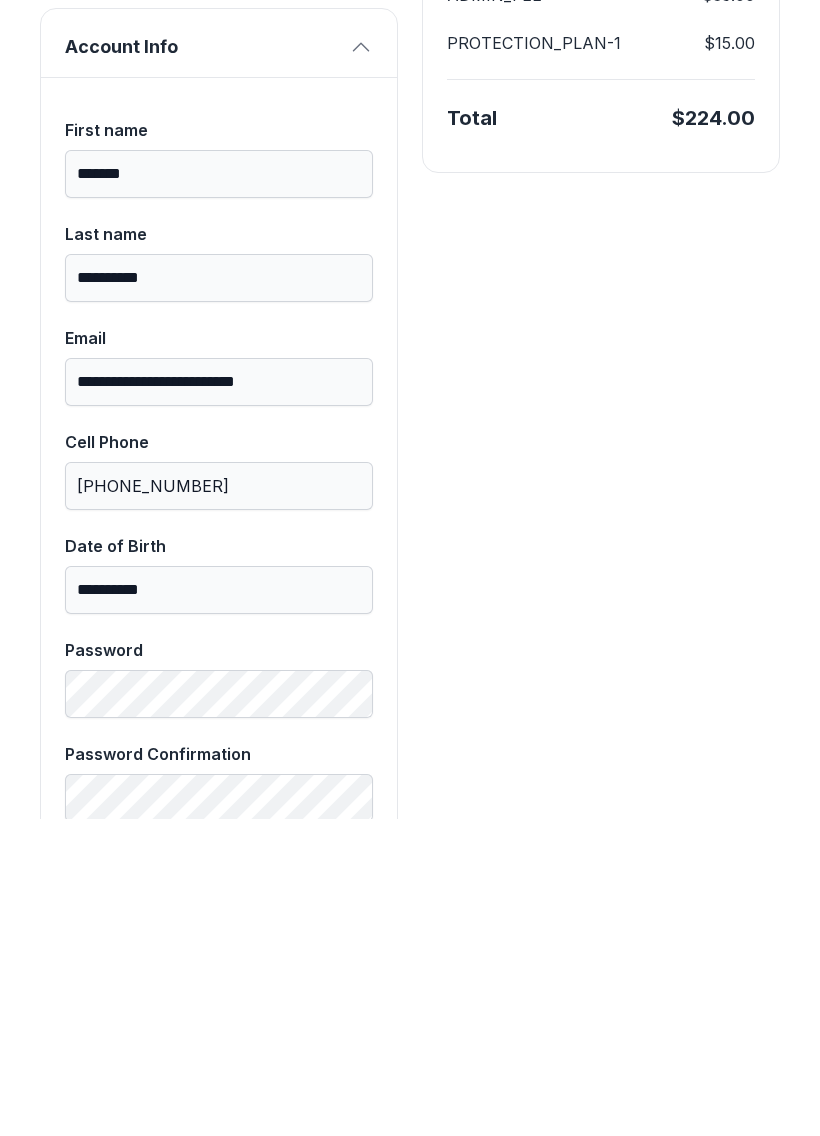 scroll, scrollTop: 1300, scrollLeft: 0, axis: vertical 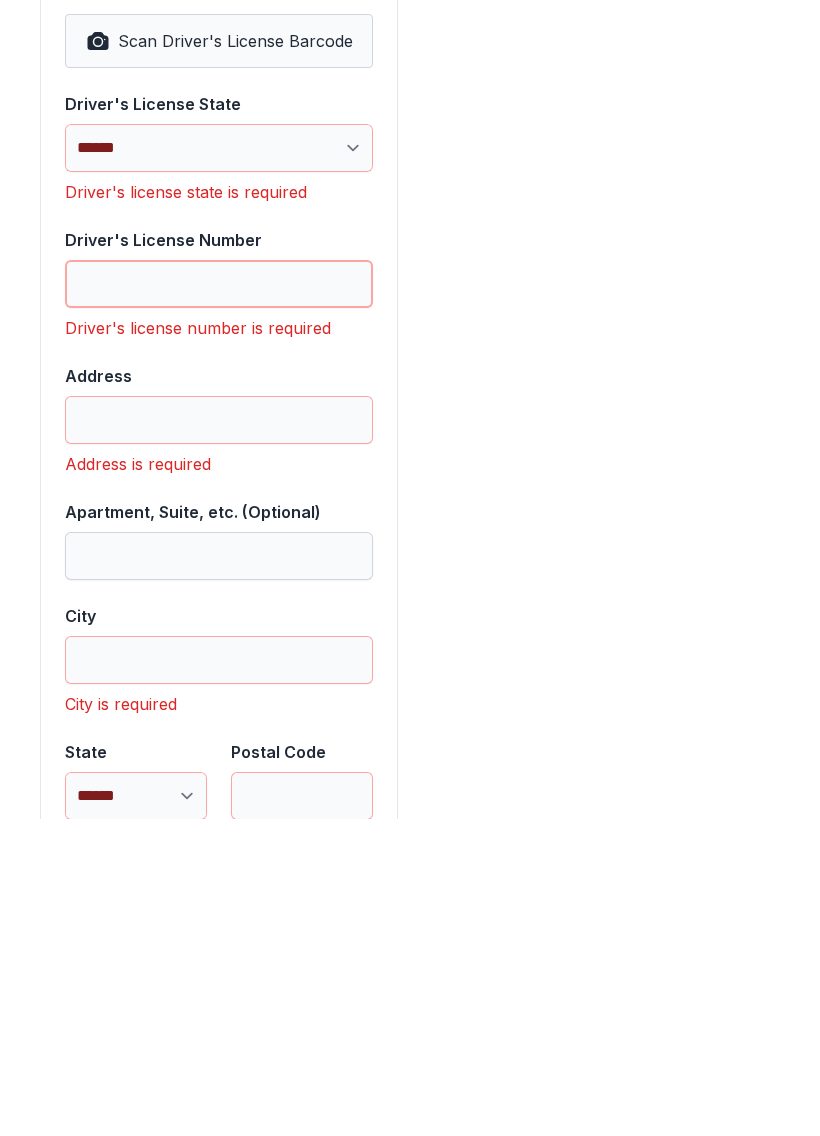 click on "Driver's License Number" at bounding box center (219, 601) 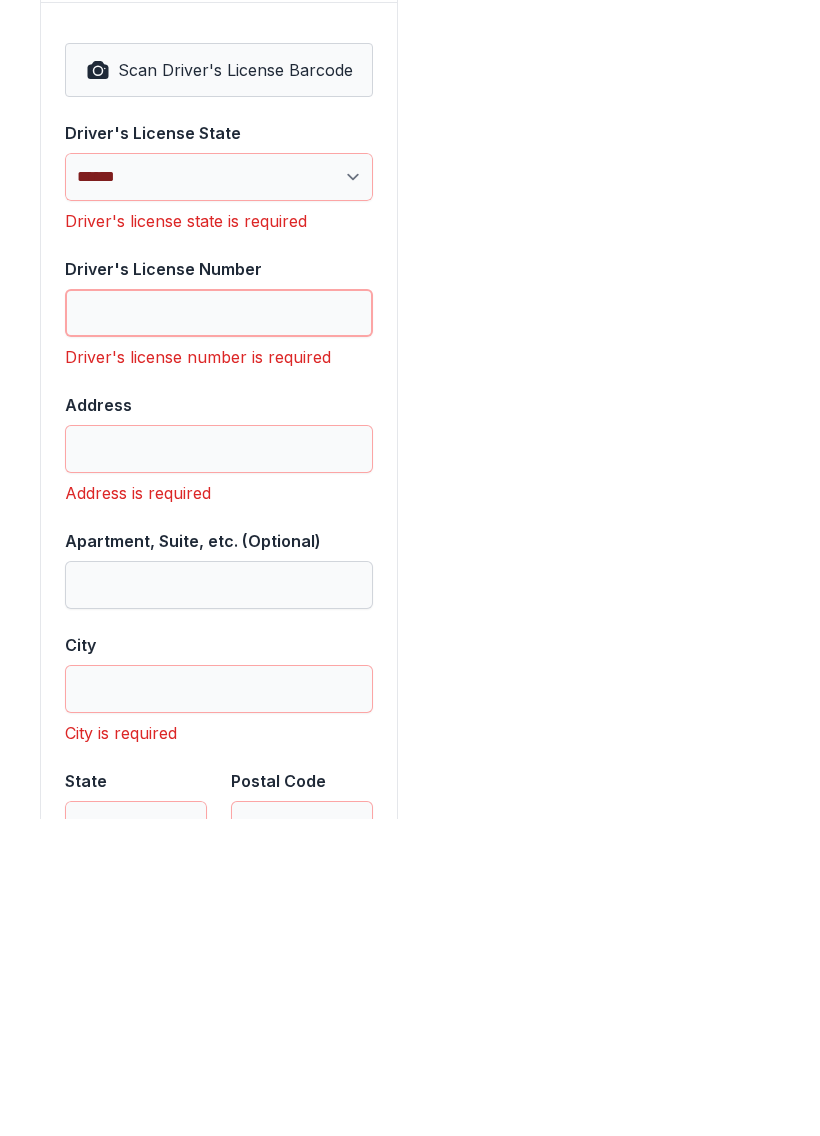 scroll, scrollTop: 1273, scrollLeft: 0, axis: vertical 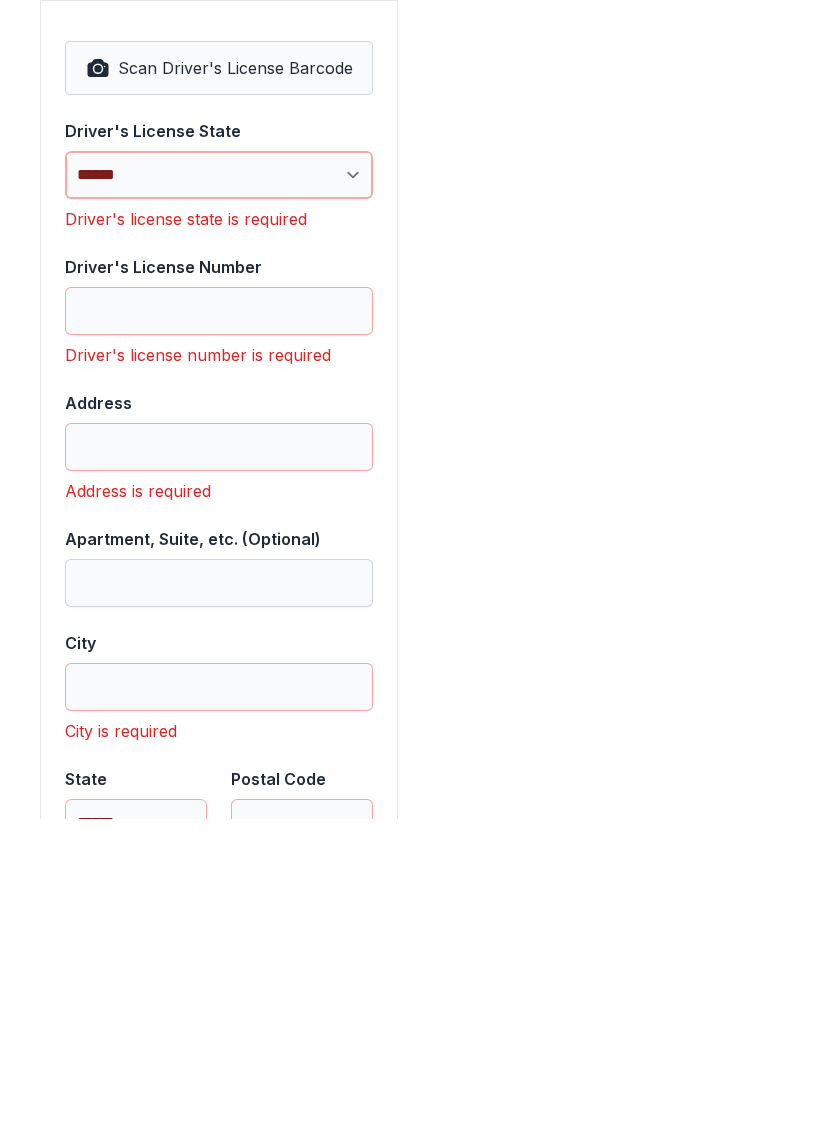 click on "**********" at bounding box center [219, 492] 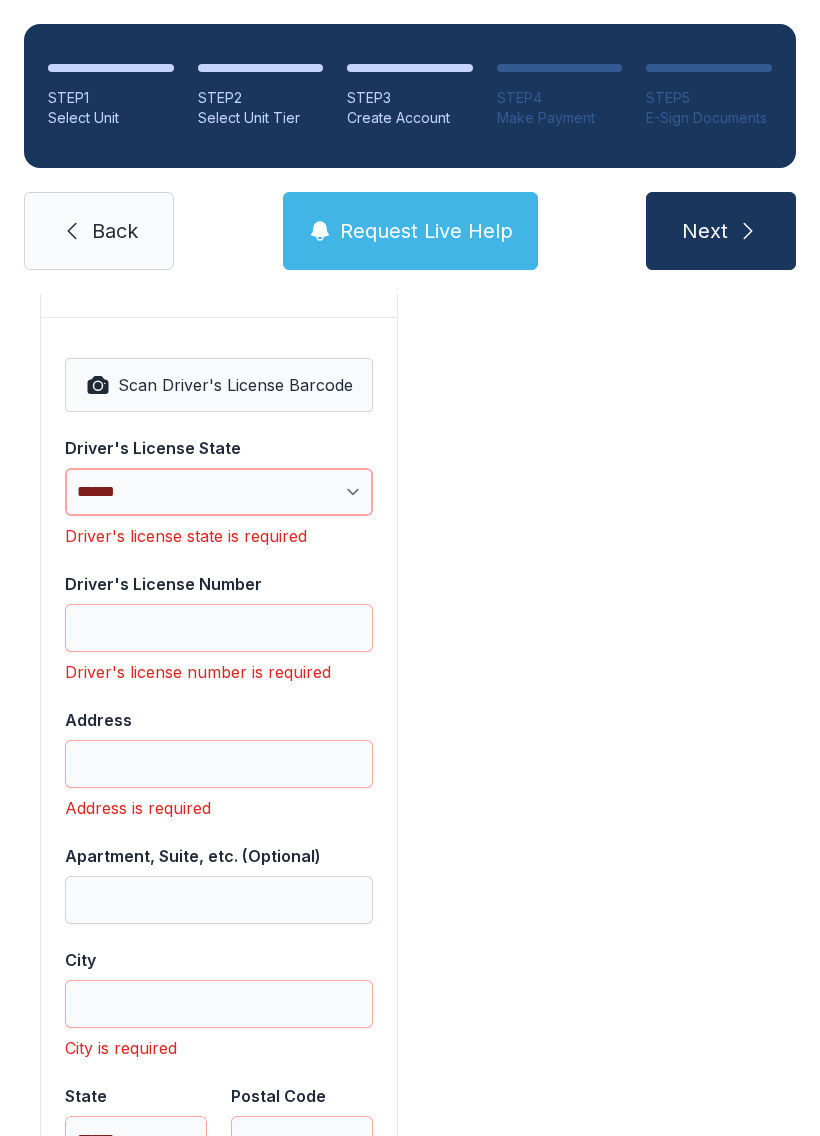 select on "**" 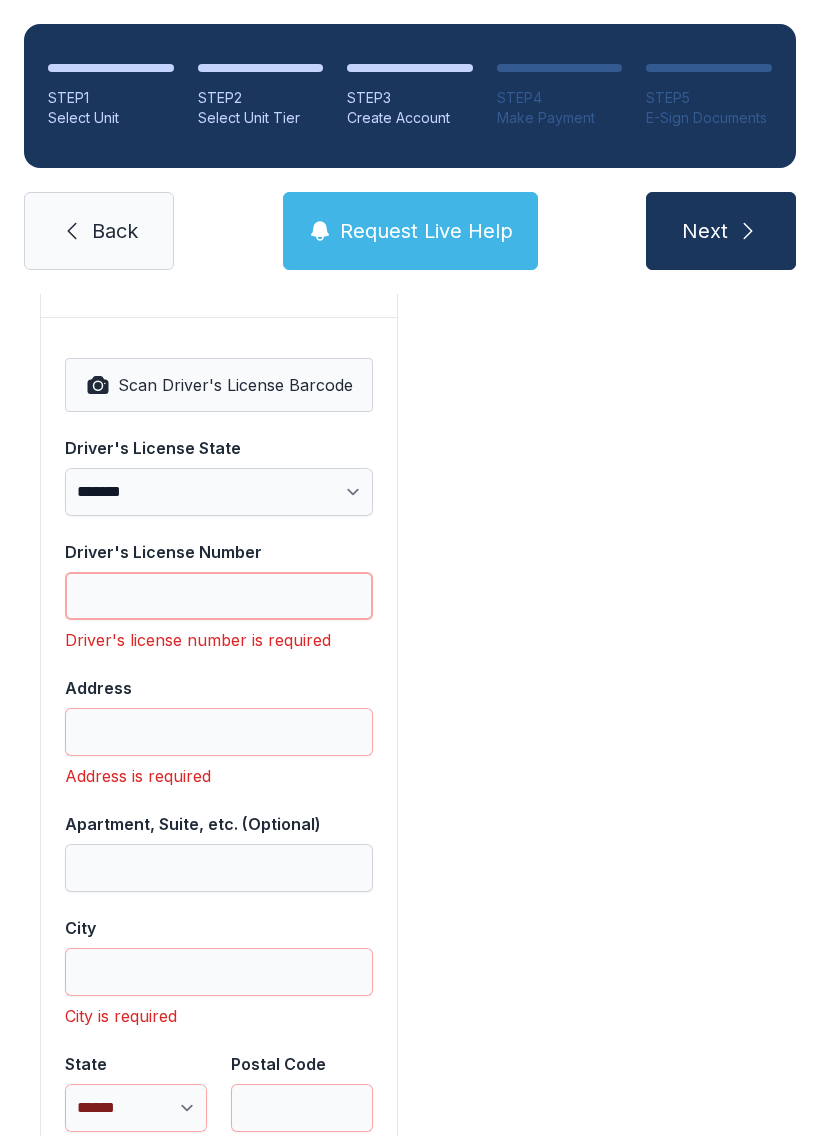 click on "Driver's License Number" at bounding box center [219, 596] 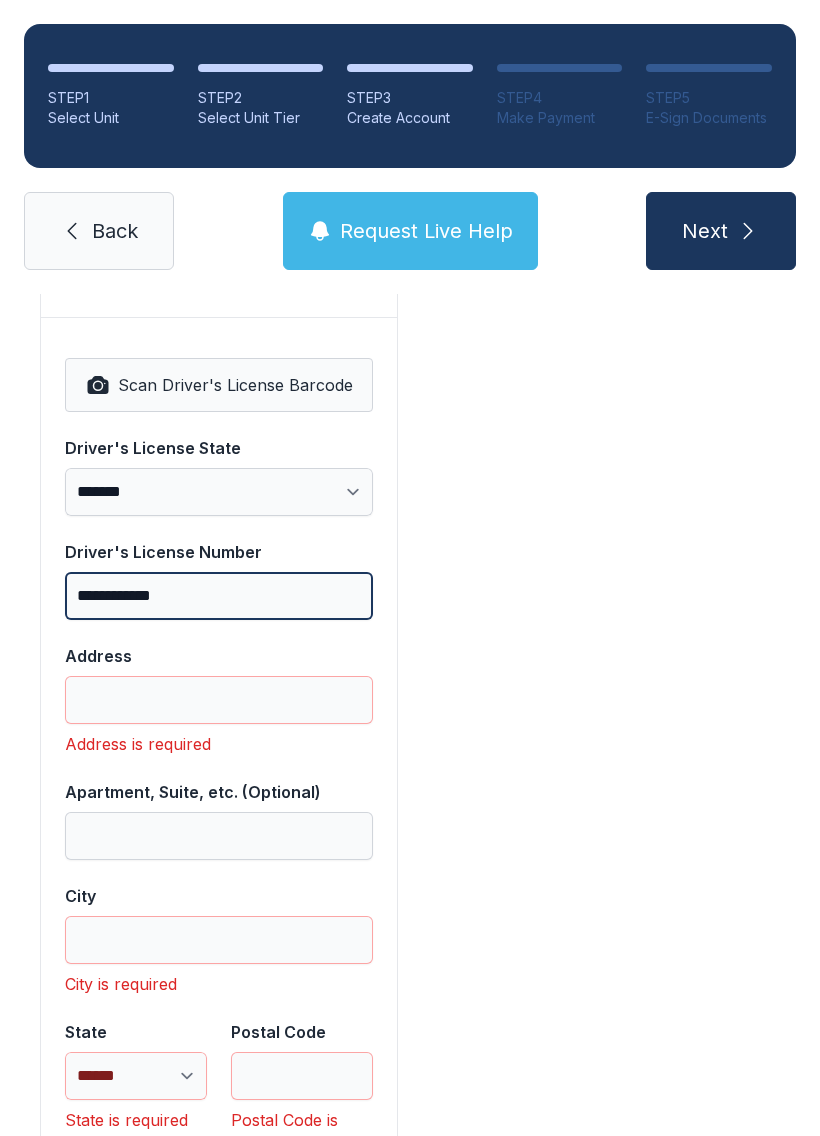 type on "**********" 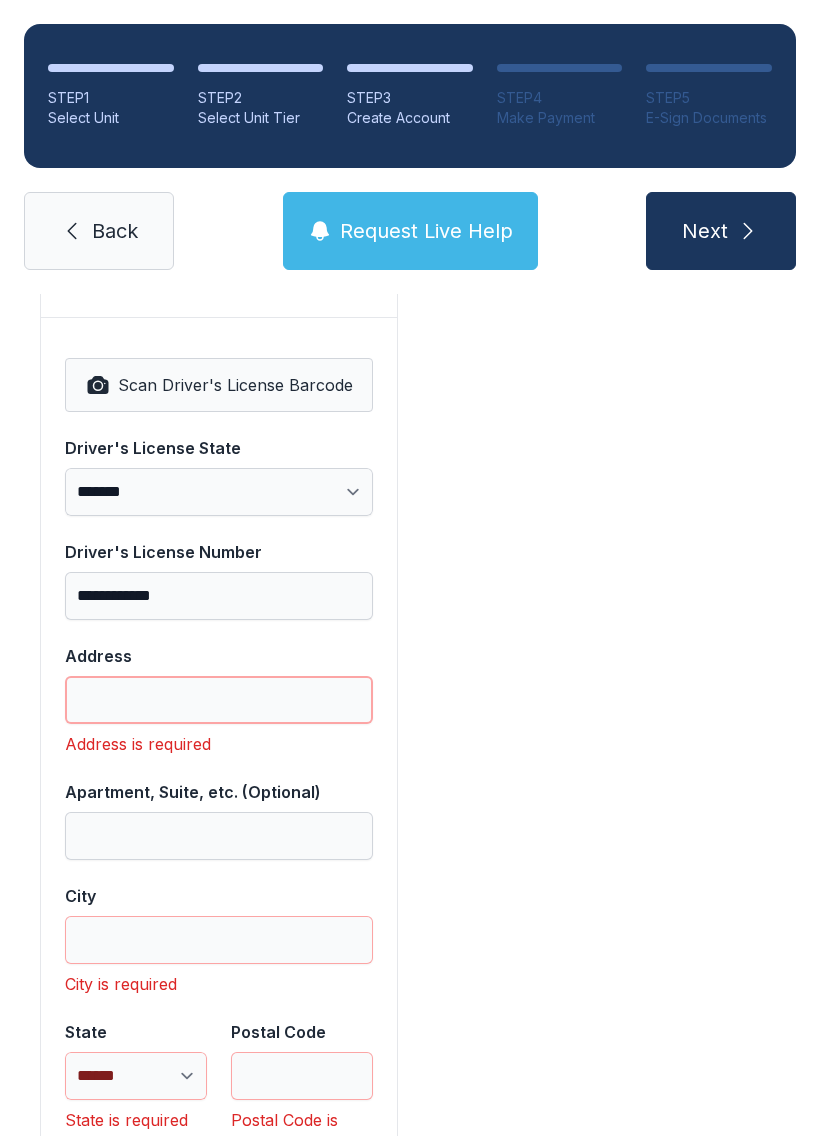 click on "Address" at bounding box center (219, 700) 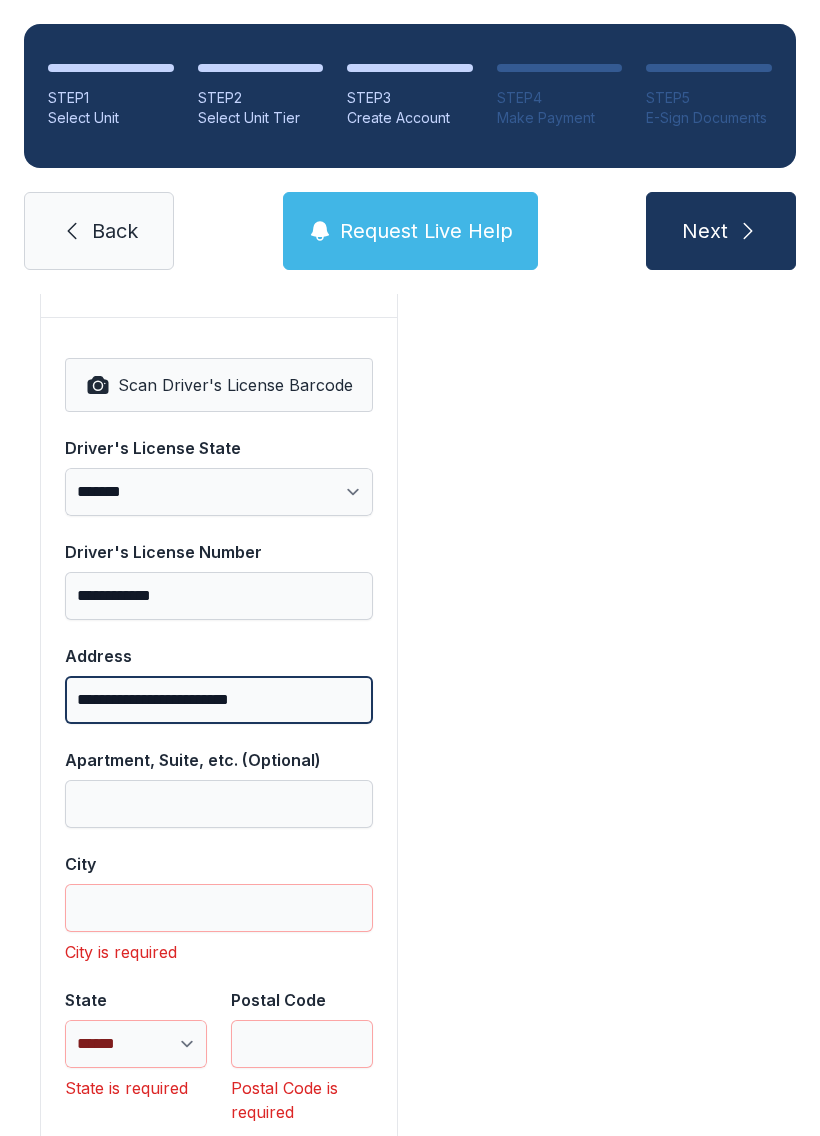 type on "**********" 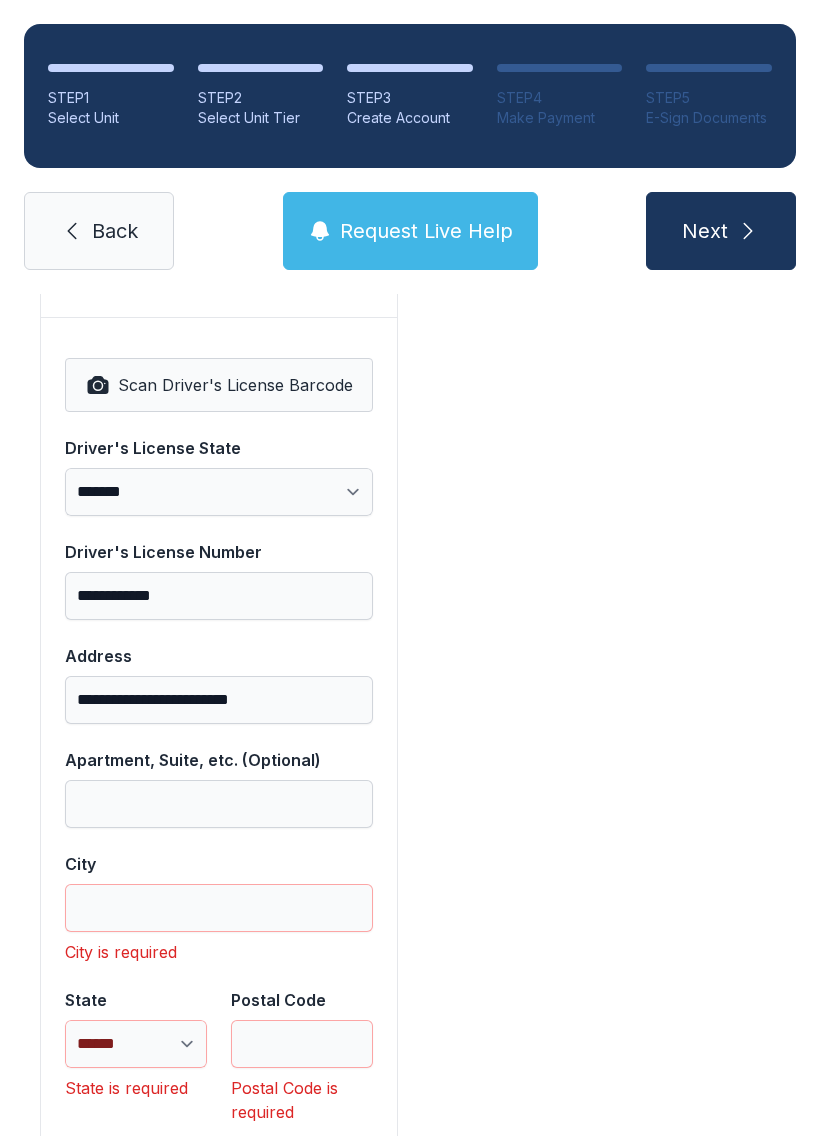 click on "Apartment, Suite, etc. (Optional)" at bounding box center [219, 788] 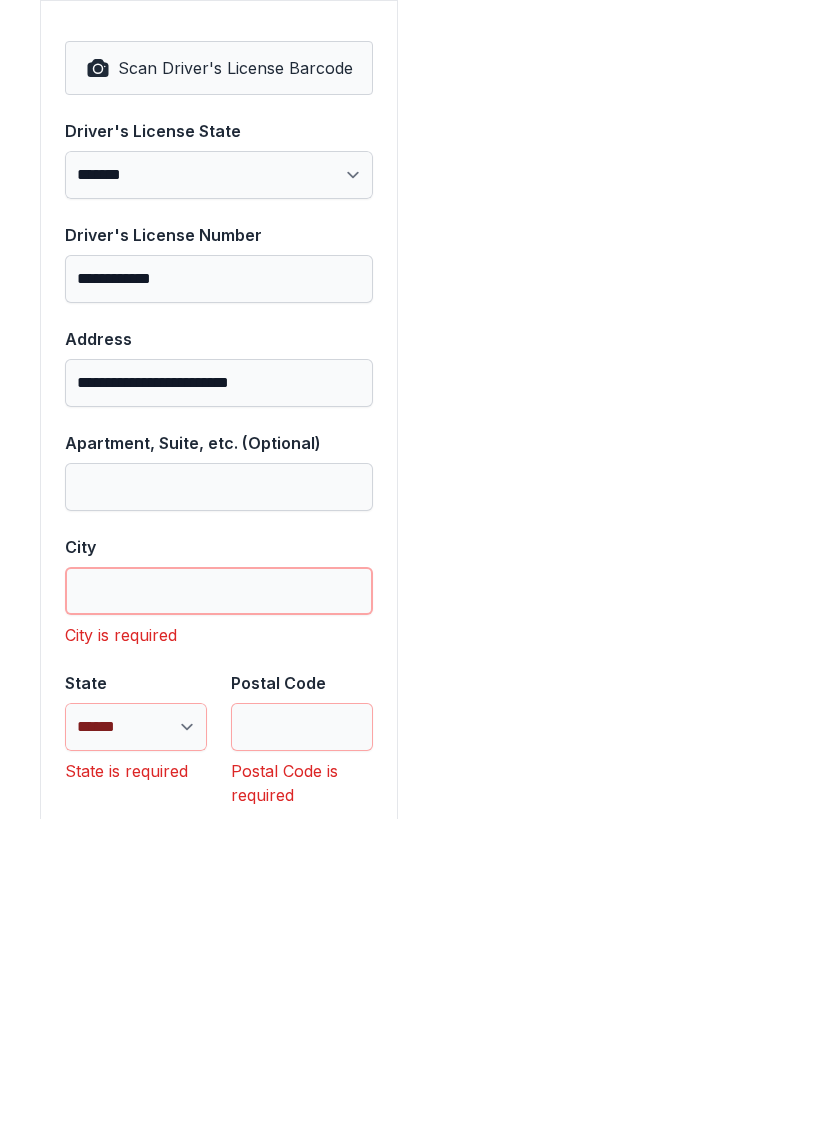 click on "City" at bounding box center [219, 908] 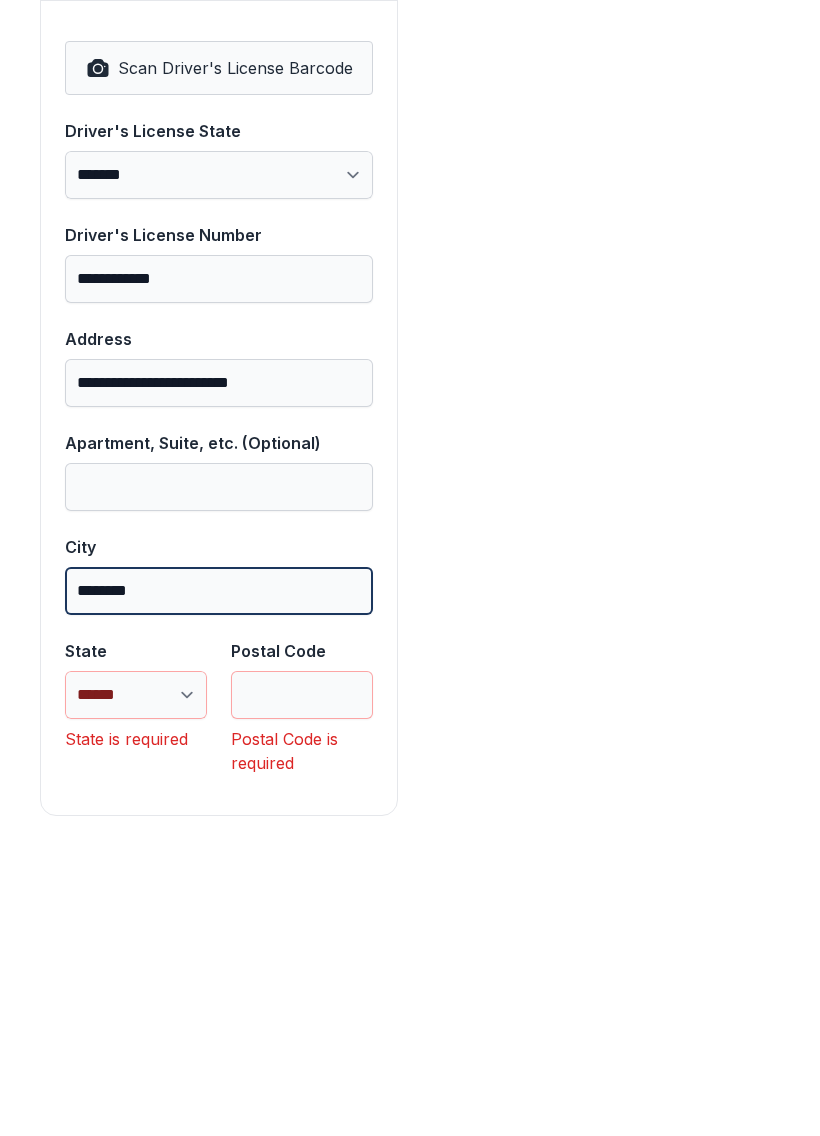 type on "********" 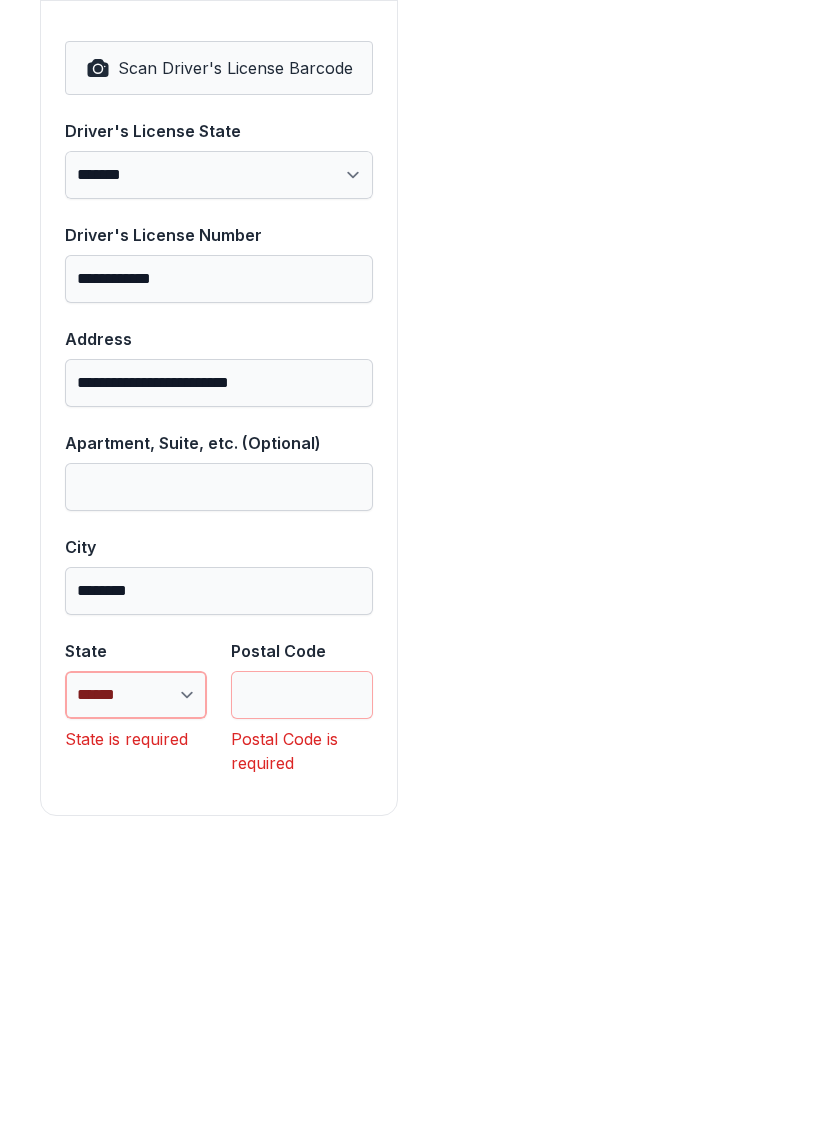 click on "**********" at bounding box center (136, 1012) 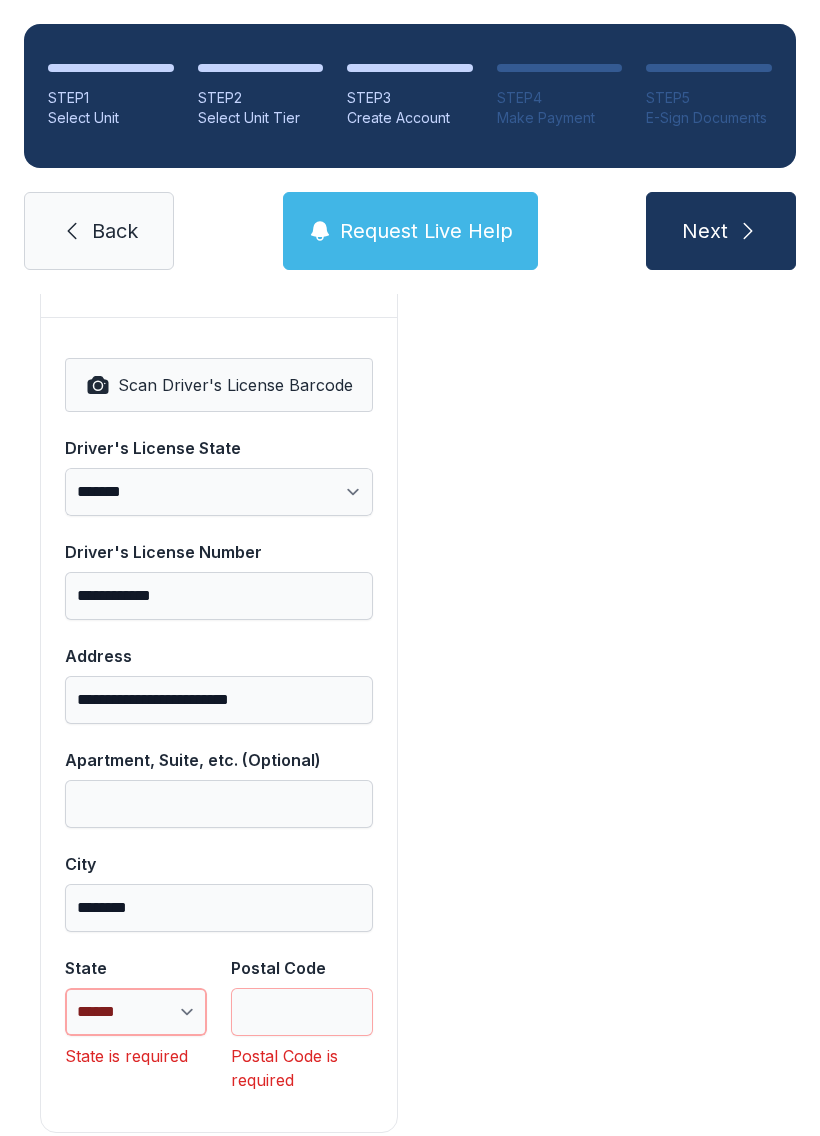 select on "**" 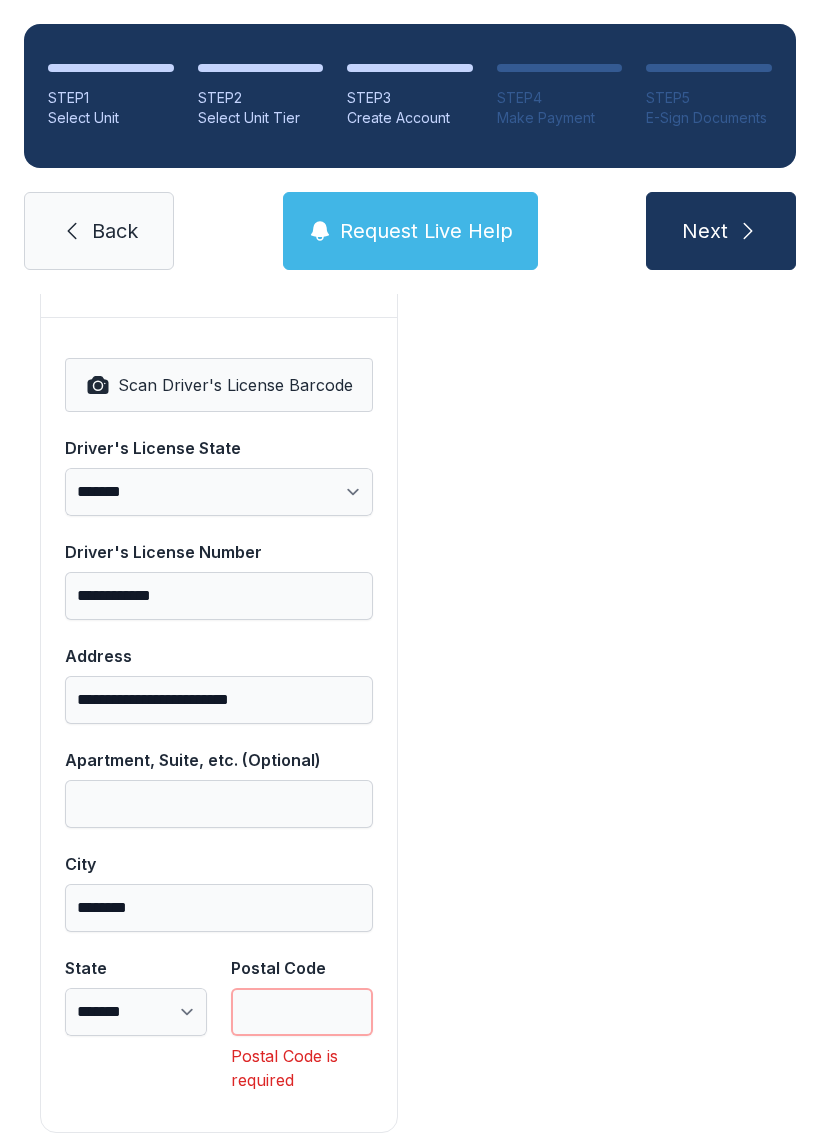 click on "Postal Code" at bounding box center (302, 1012) 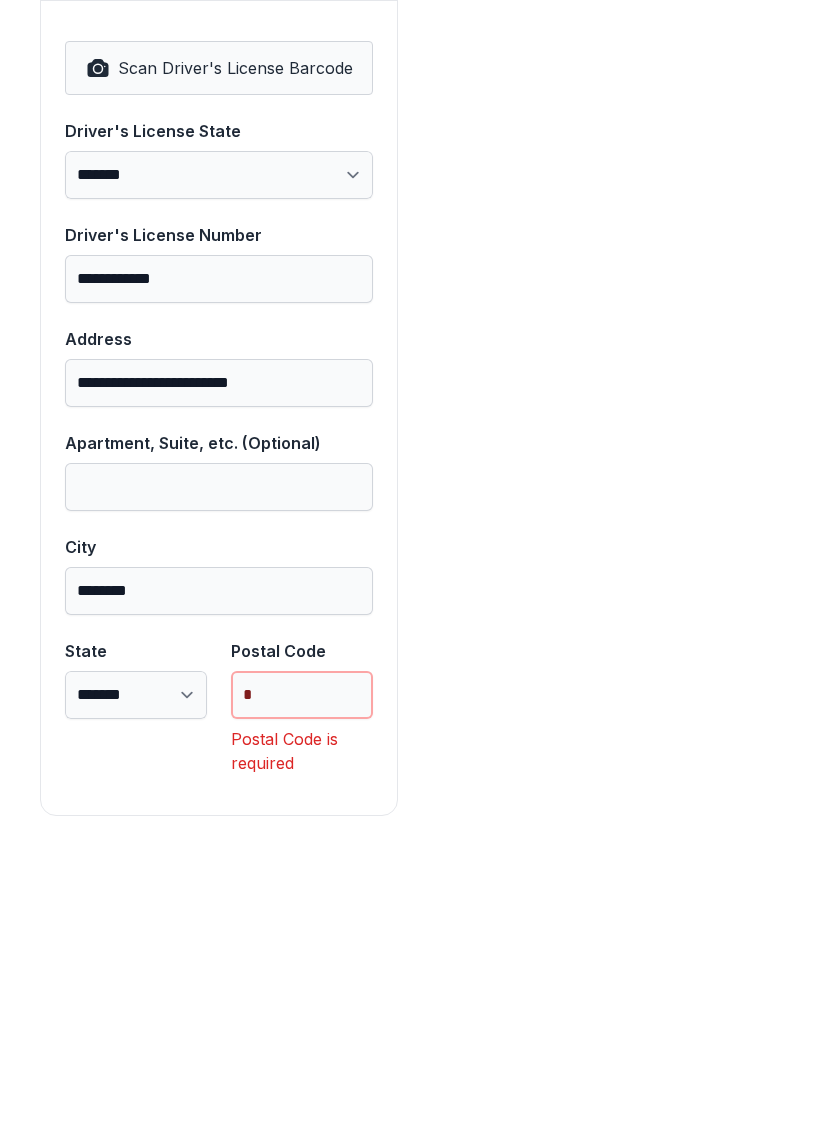 scroll, scrollTop: 1250, scrollLeft: 0, axis: vertical 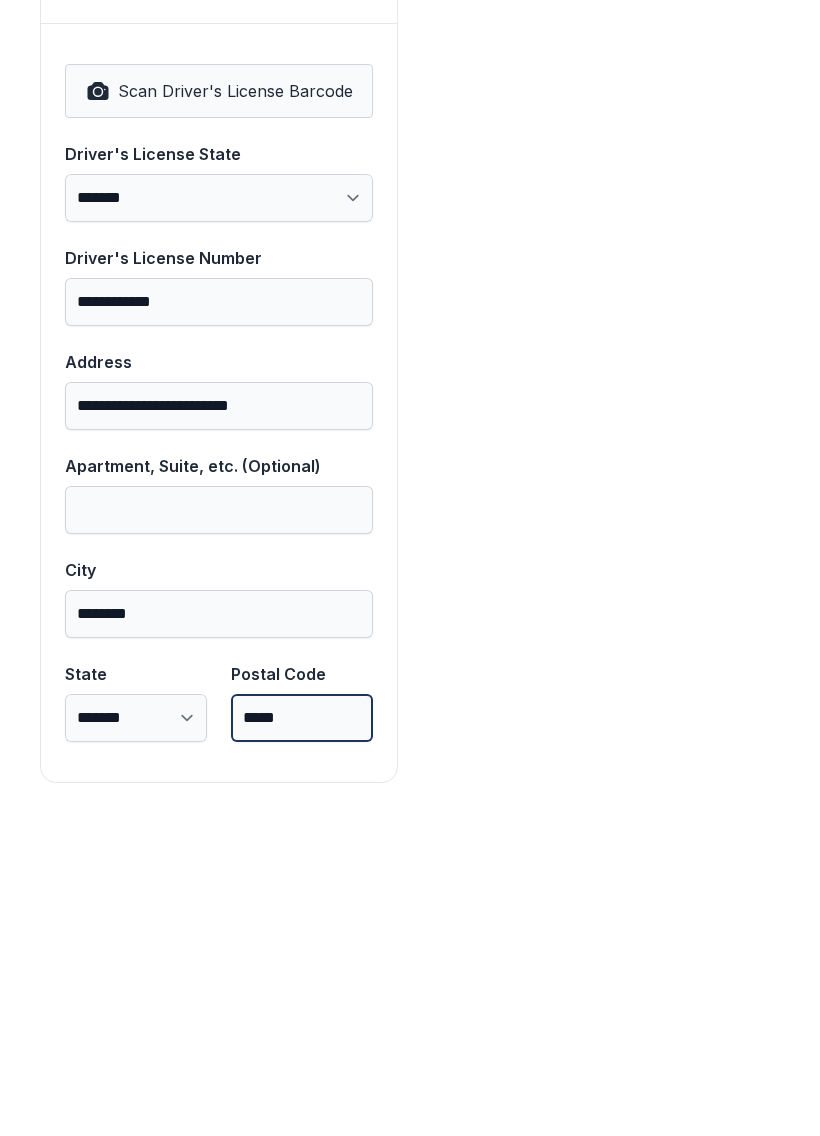 type on "*****" 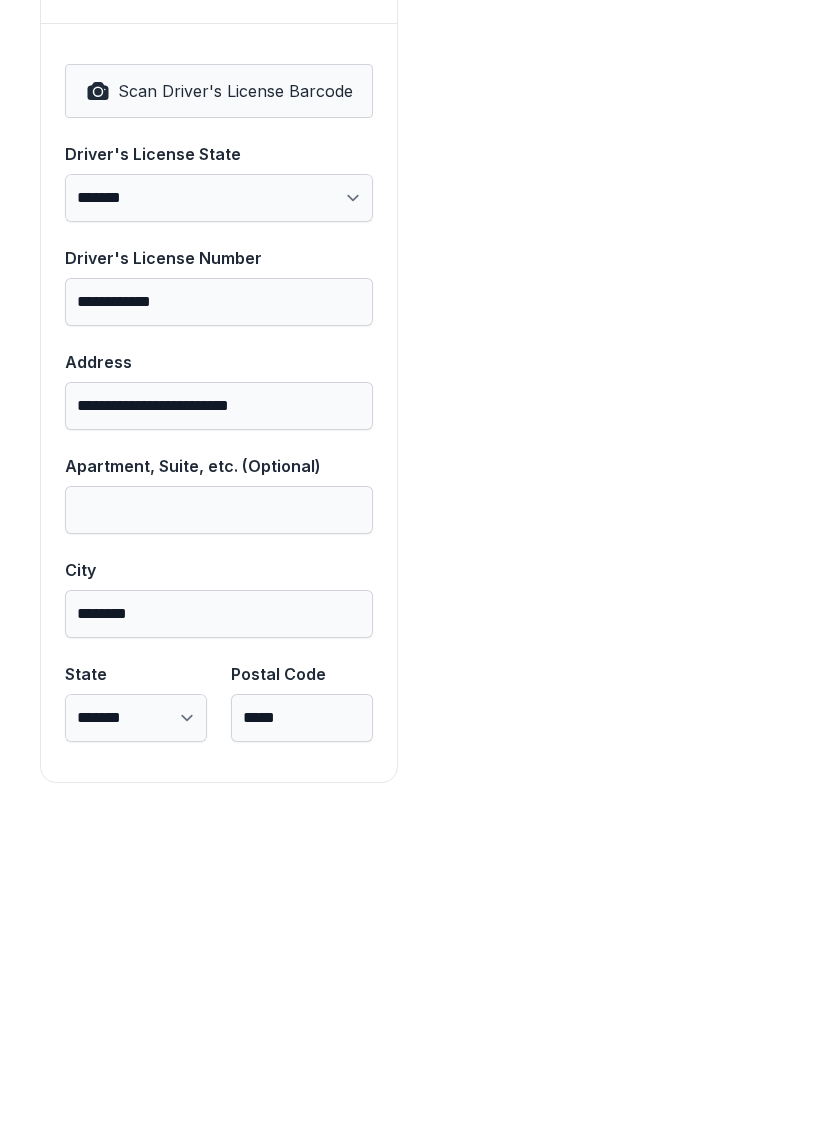 click on "Payment Unit #A051 $174.00 ADMIN_FEE $35.00 PROTECTION_PLAN-1 $15.00 Total $224.00" at bounding box center (601, 128) 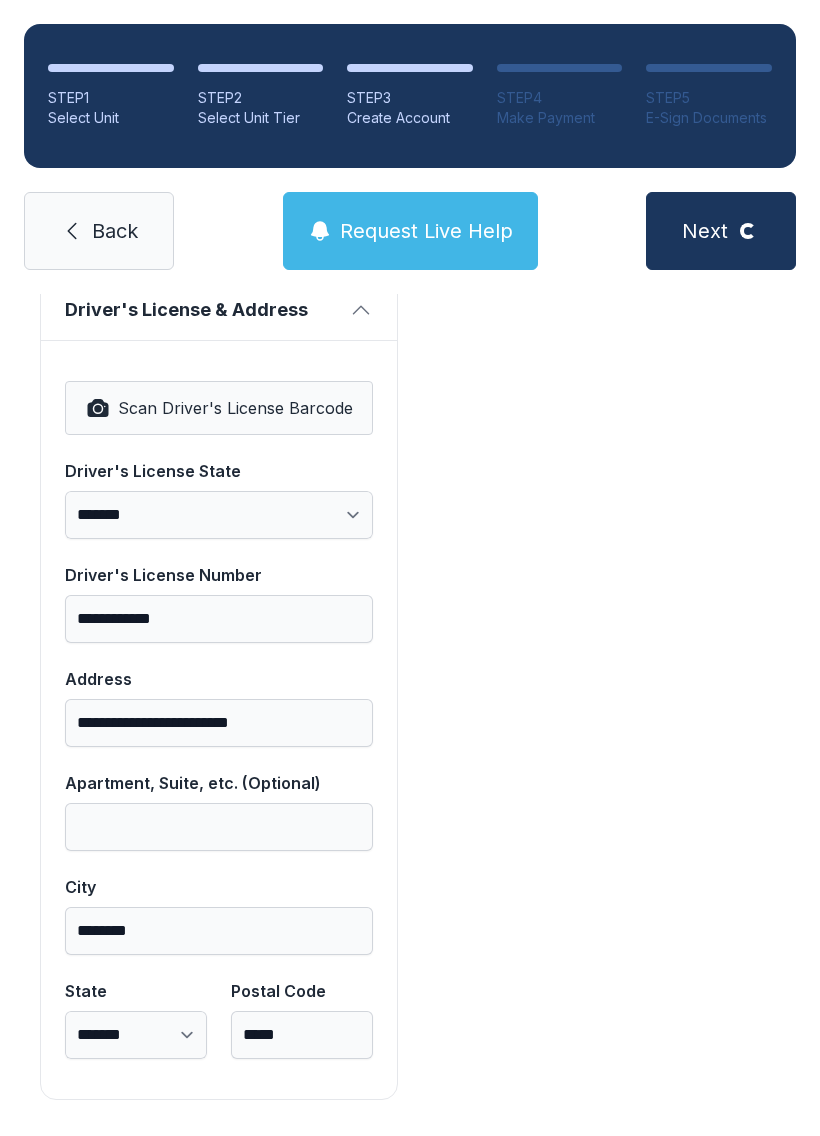 scroll, scrollTop: 0, scrollLeft: 0, axis: both 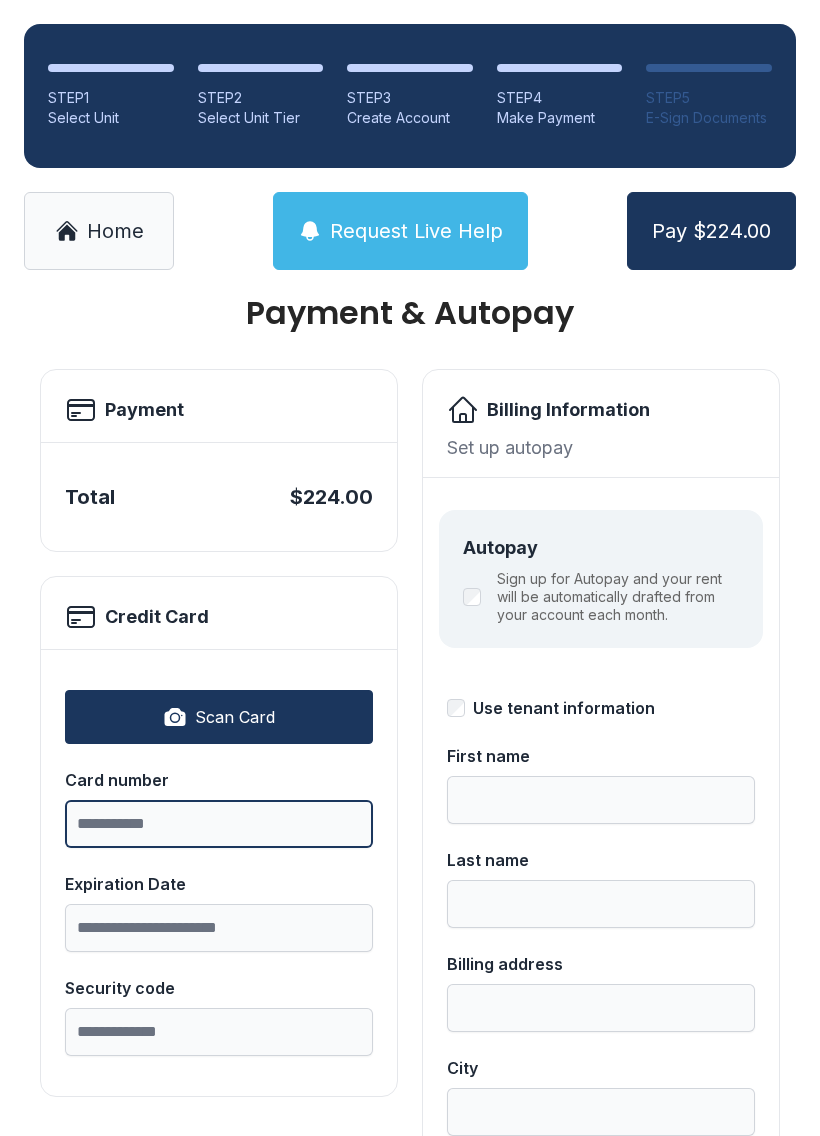click on "Card number" at bounding box center (219, 824) 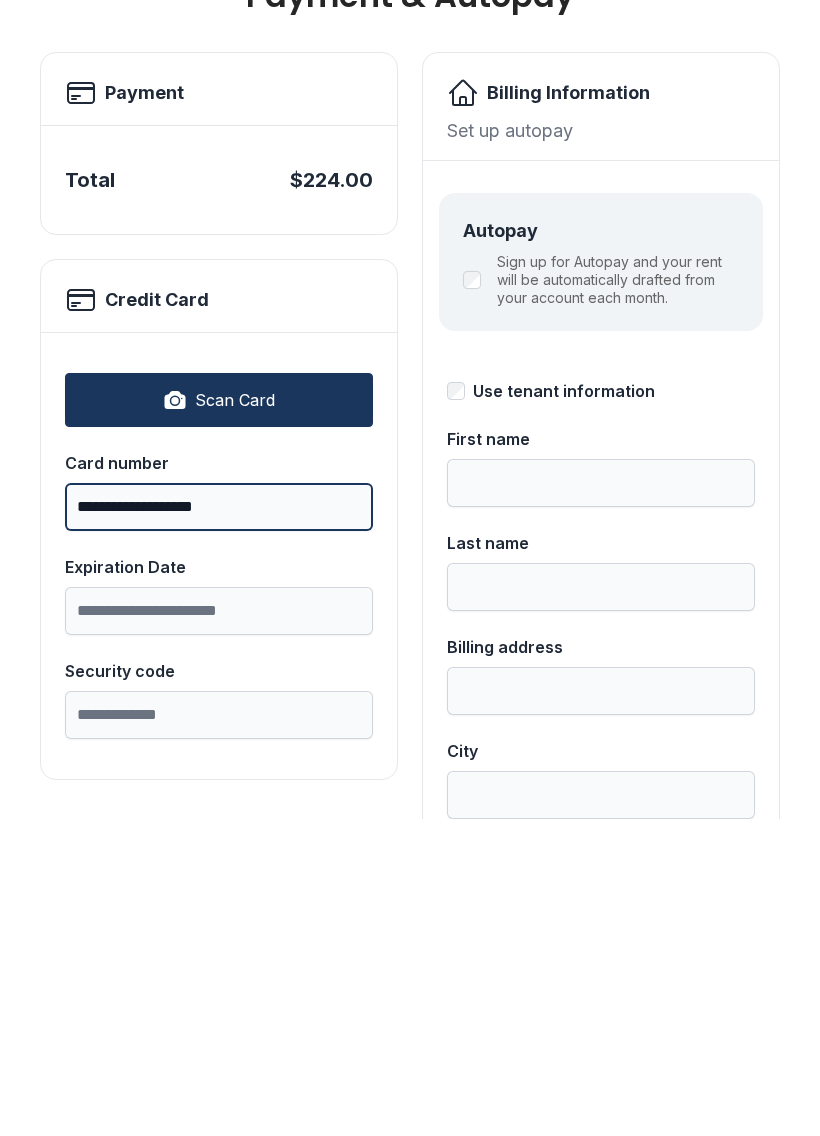 type on "**********" 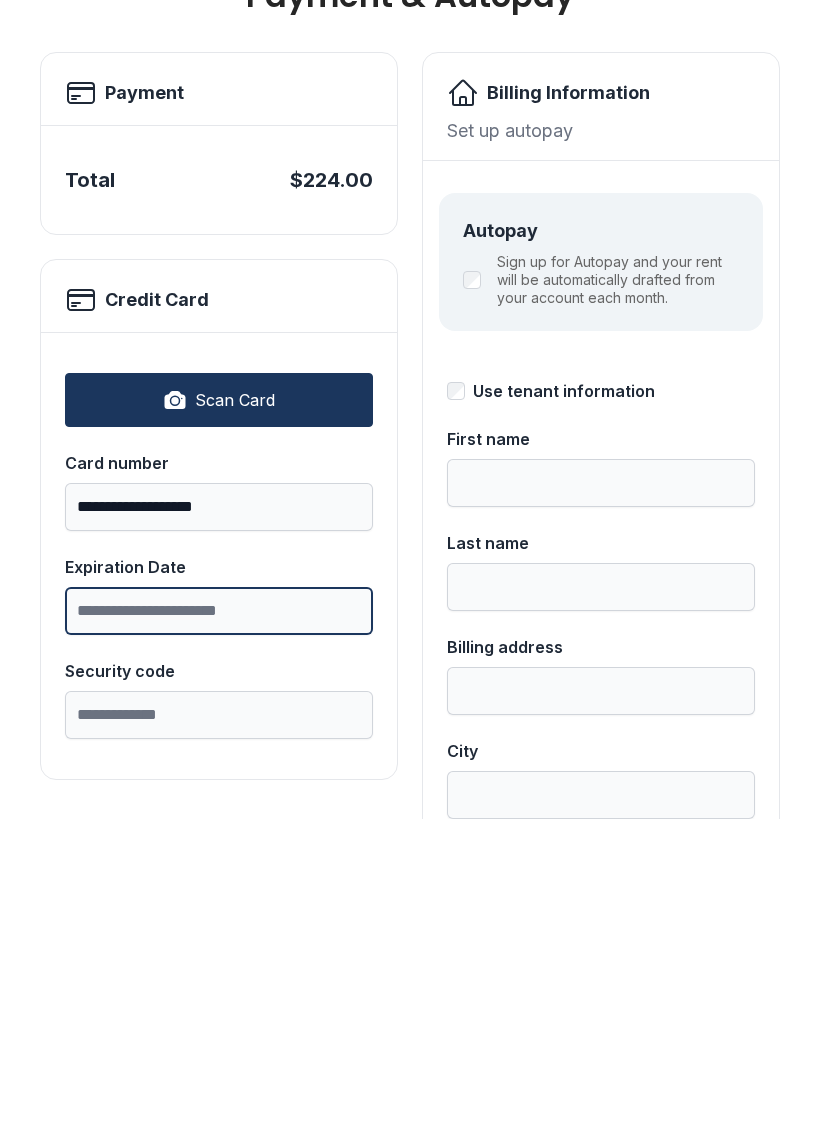 click on "Expiration Date" at bounding box center (219, 928) 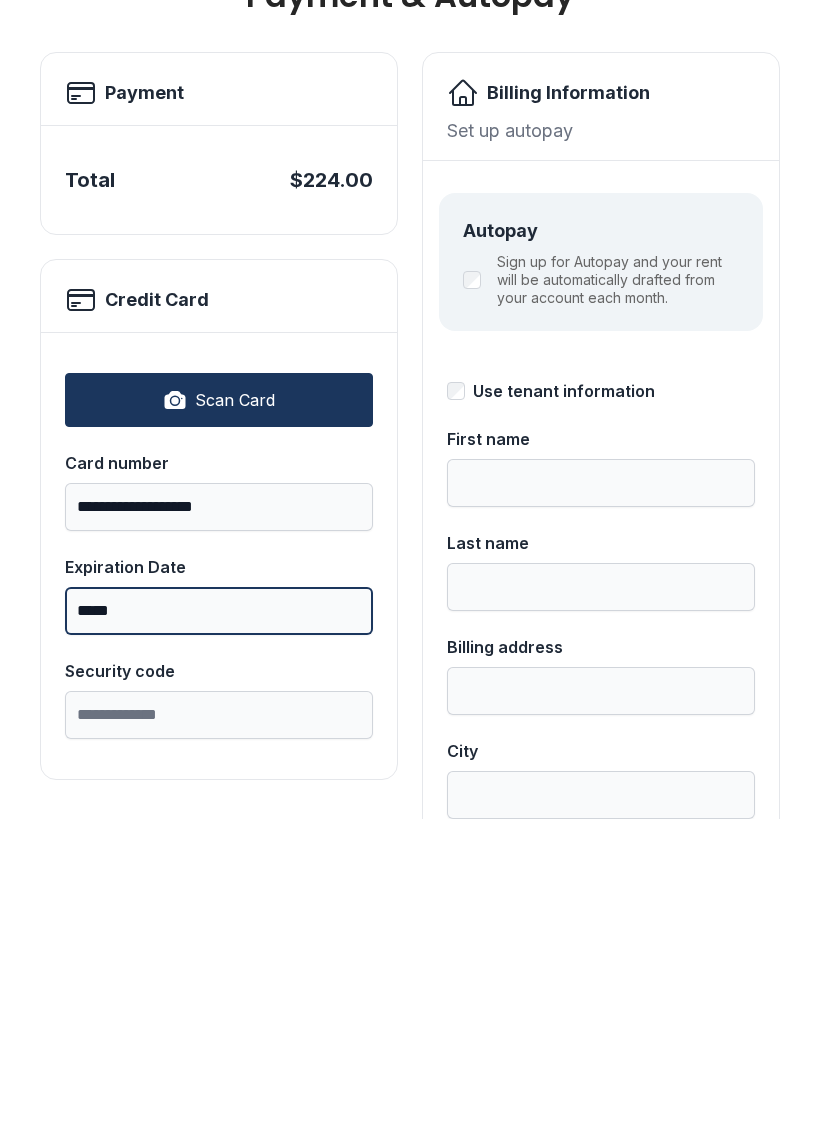 type on "*****" 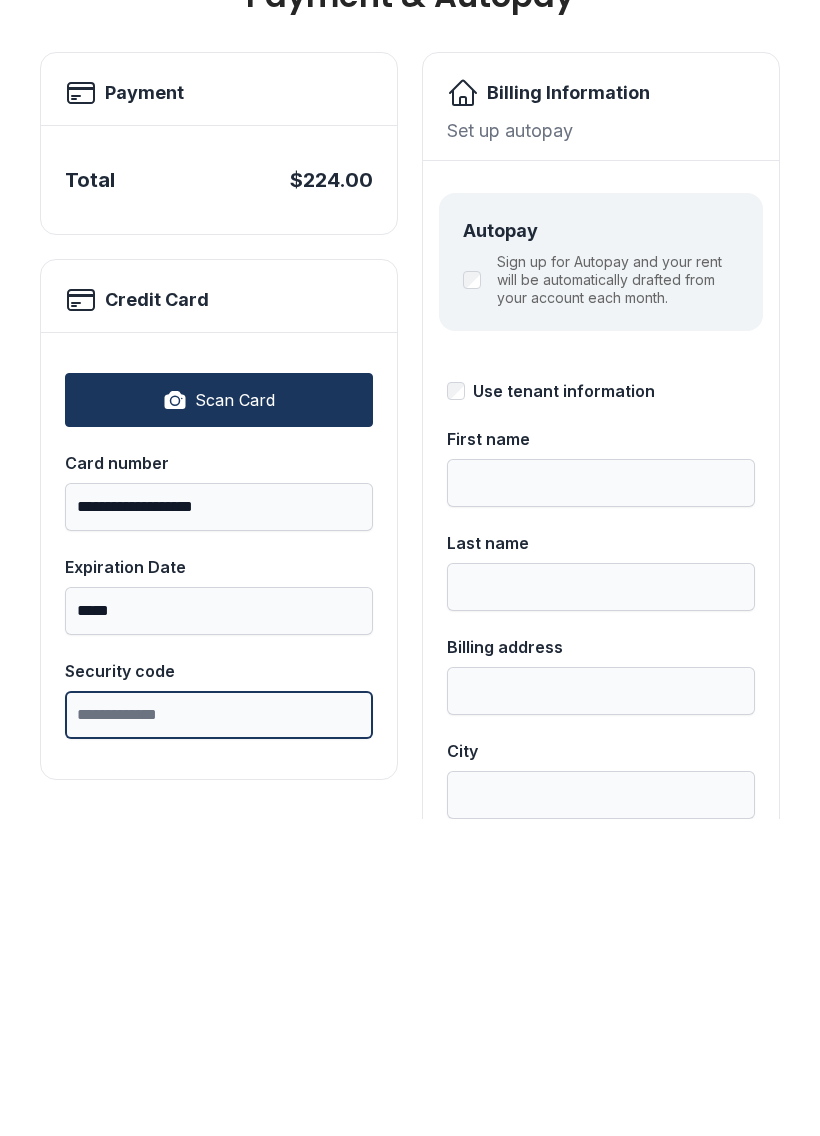 click on "Security code" at bounding box center [219, 1032] 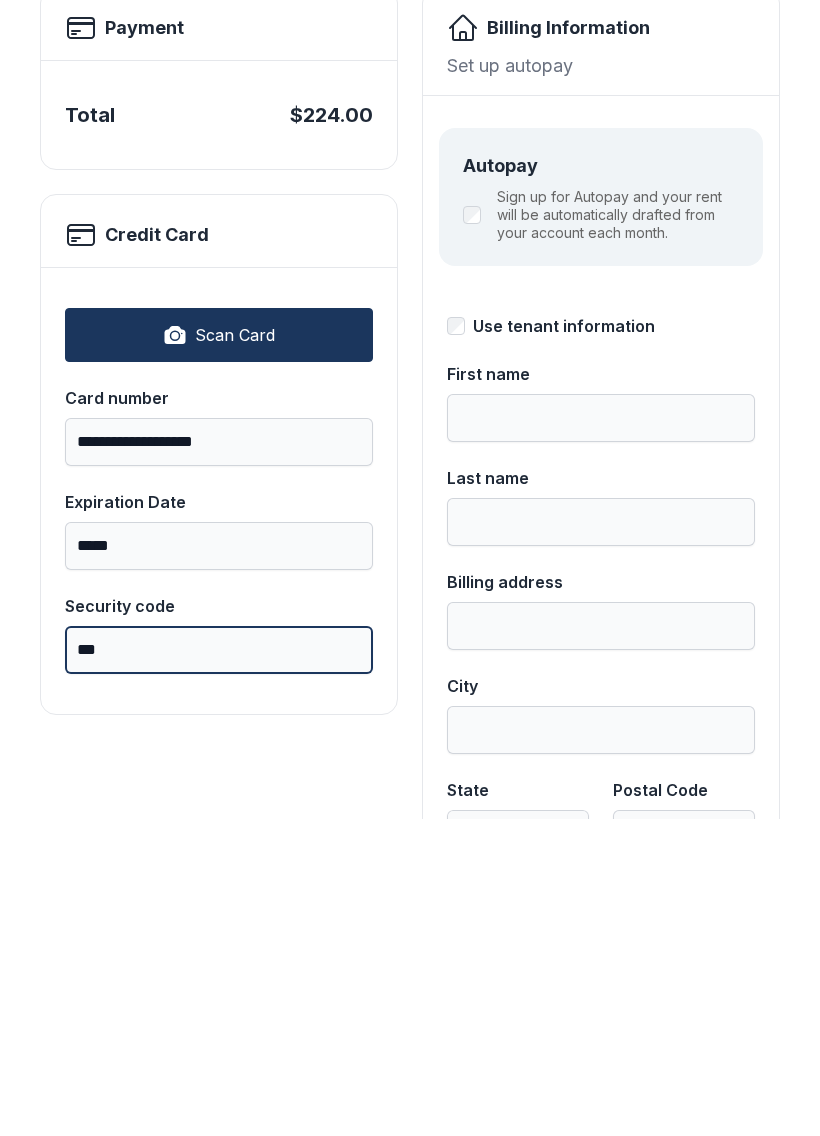 scroll, scrollTop: 126, scrollLeft: 0, axis: vertical 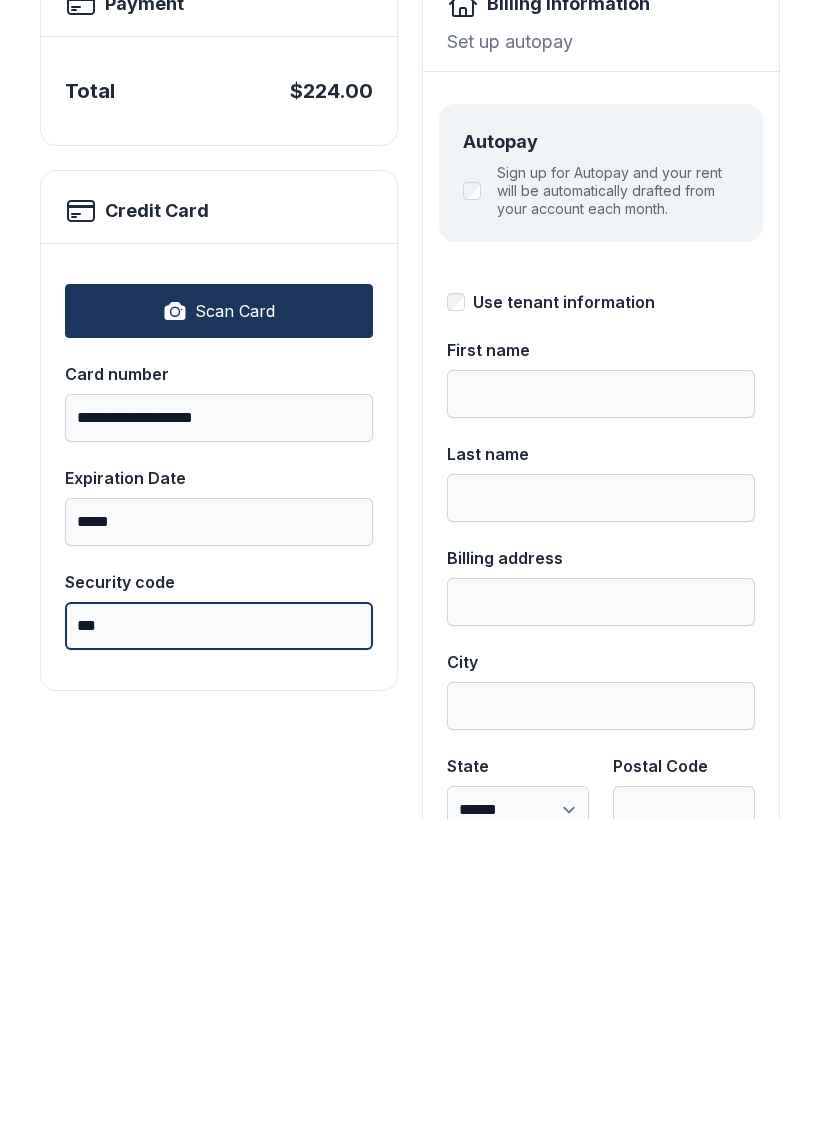 type on "***" 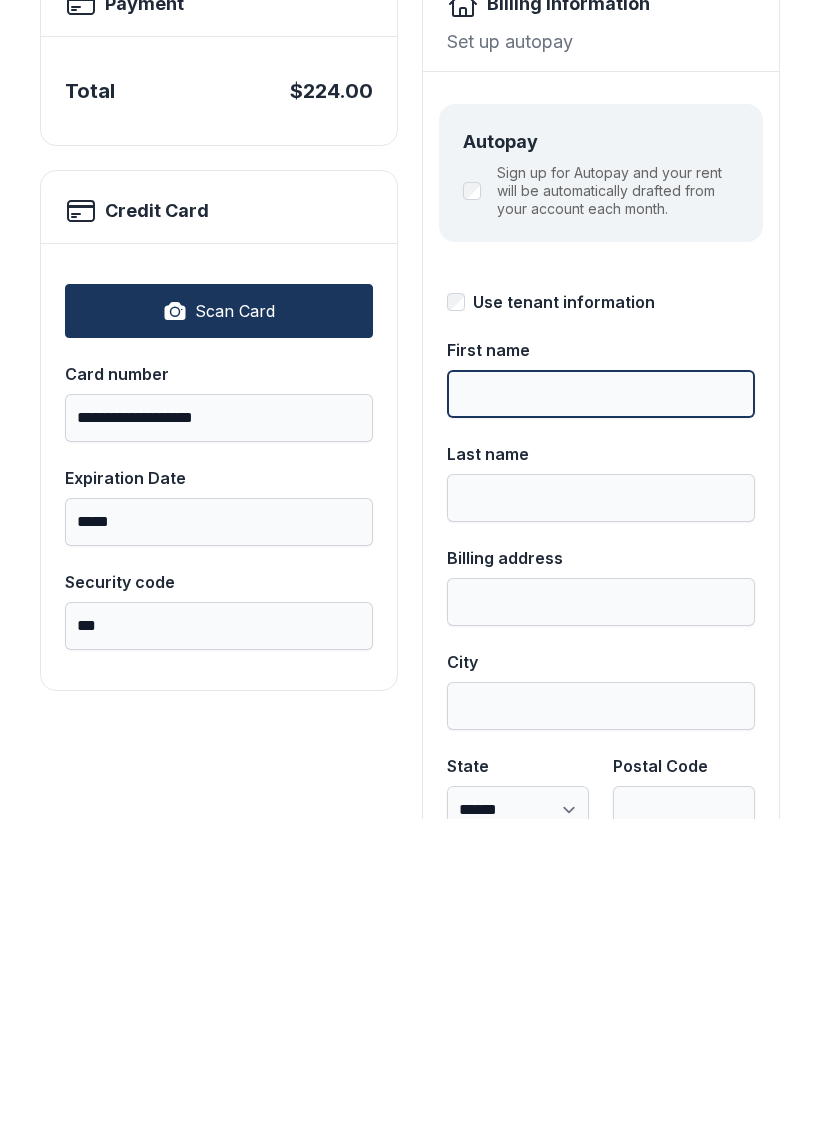 click on "First name" at bounding box center (601, 711) 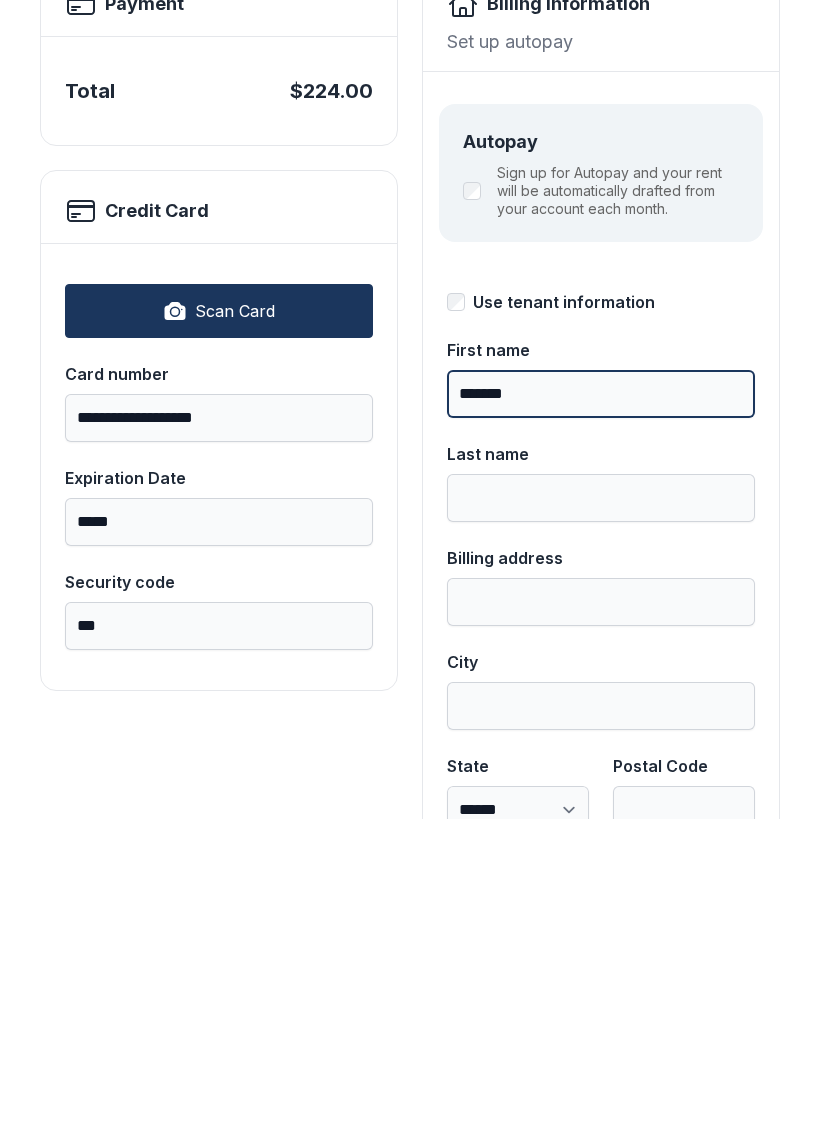 type on "*******" 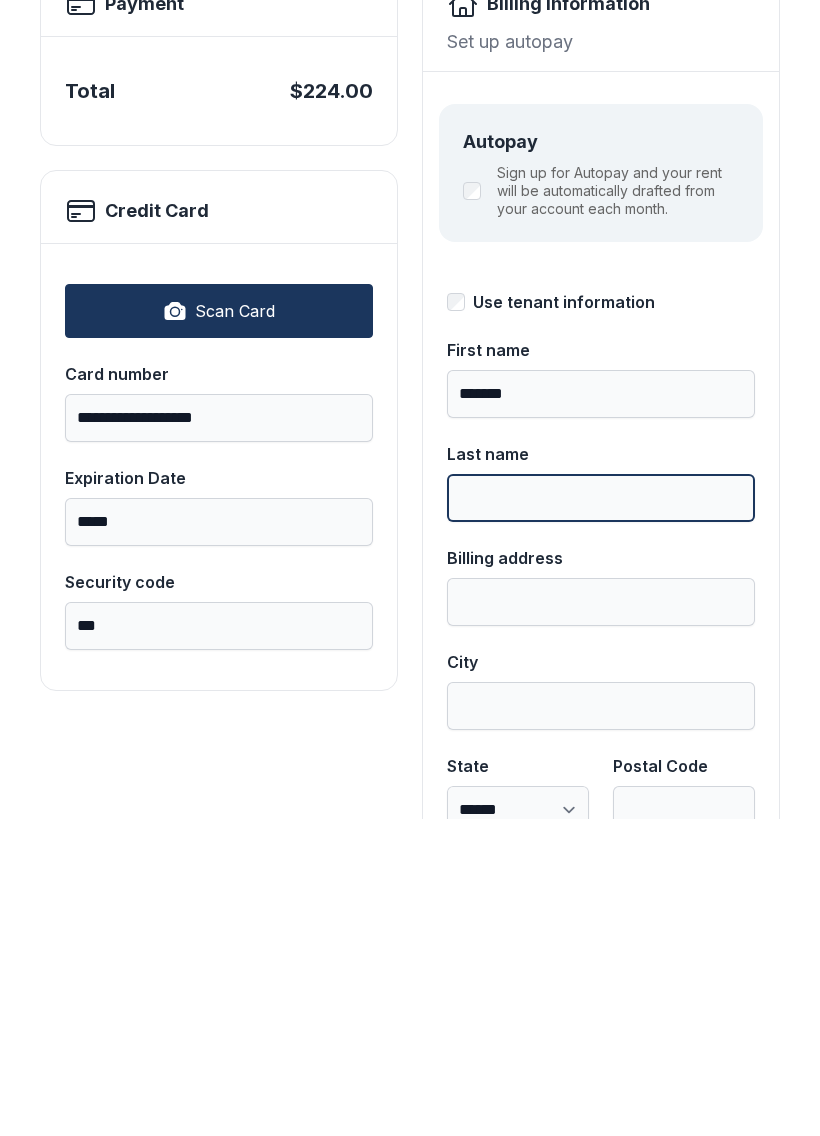click on "Last name" at bounding box center (601, 815) 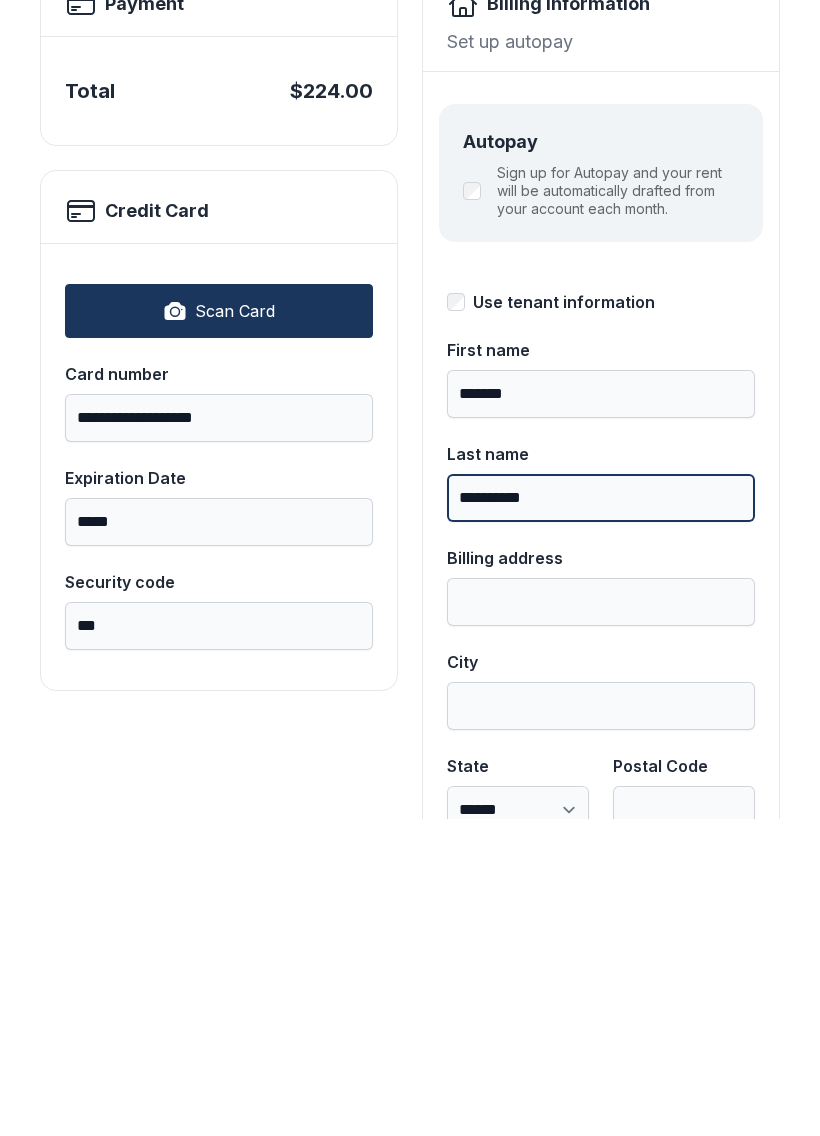 type on "**********" 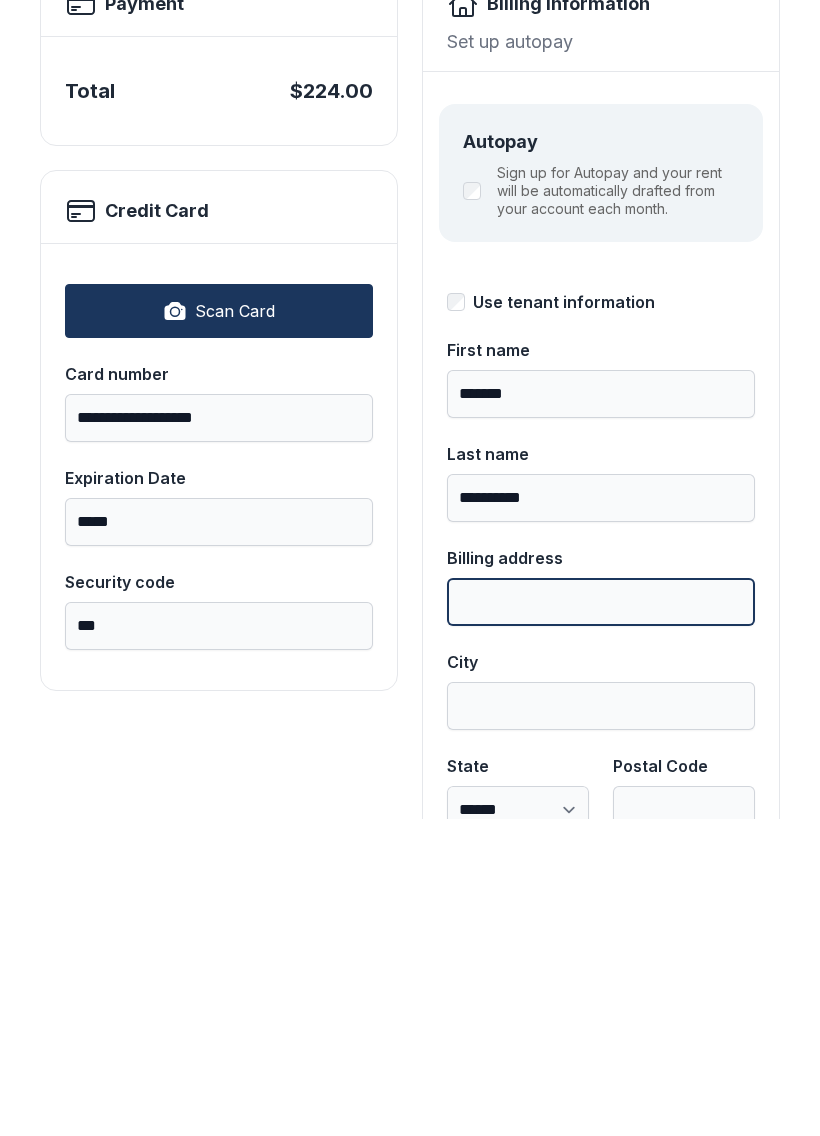 click on "Billing address" at bounding box center [601, 919] 